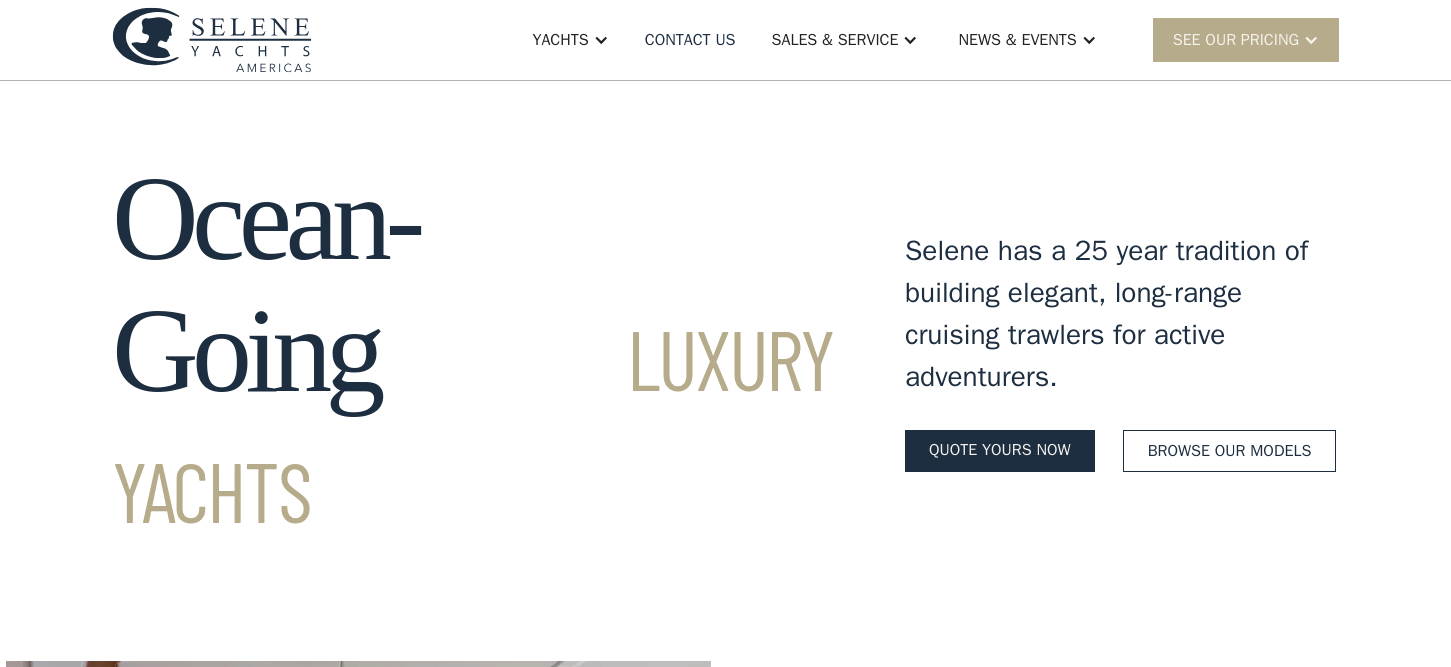 scroll, scrollTop: 0, scrollLeft: 0, axis: both 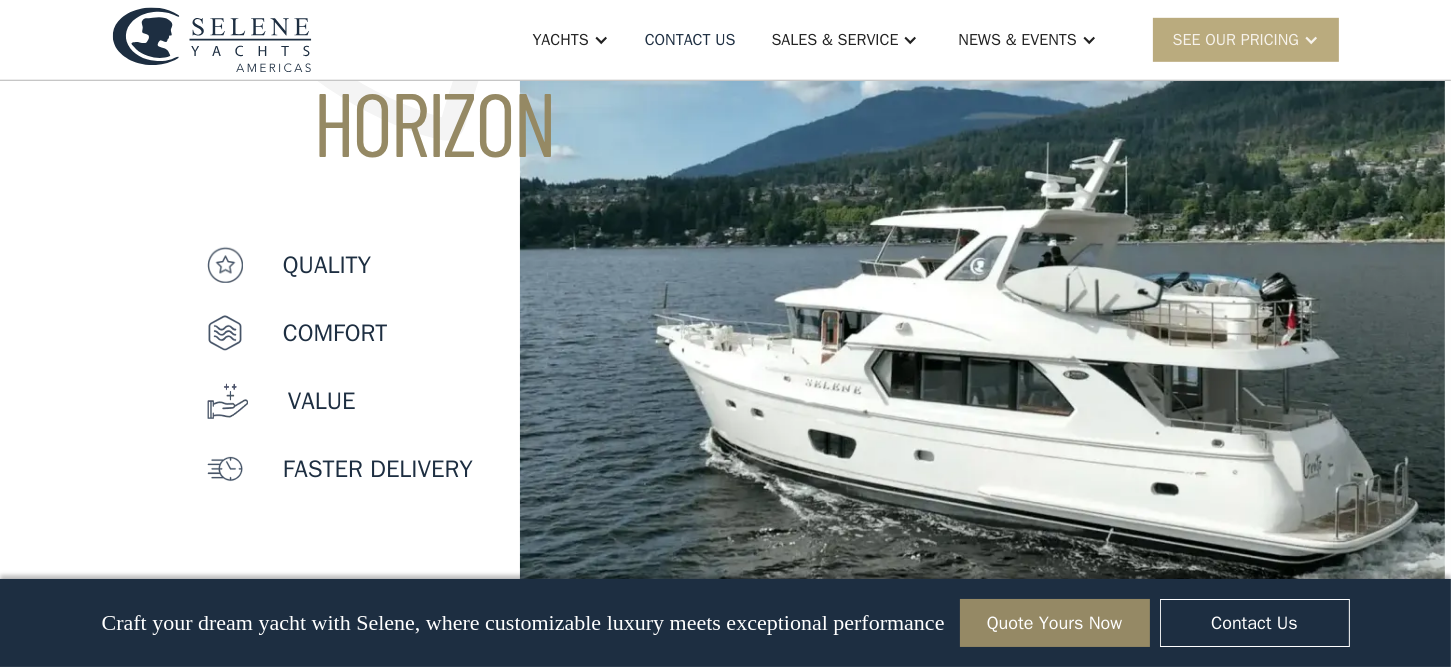 click on "SEE Our Pricing" at bounding box center [1236, 40] 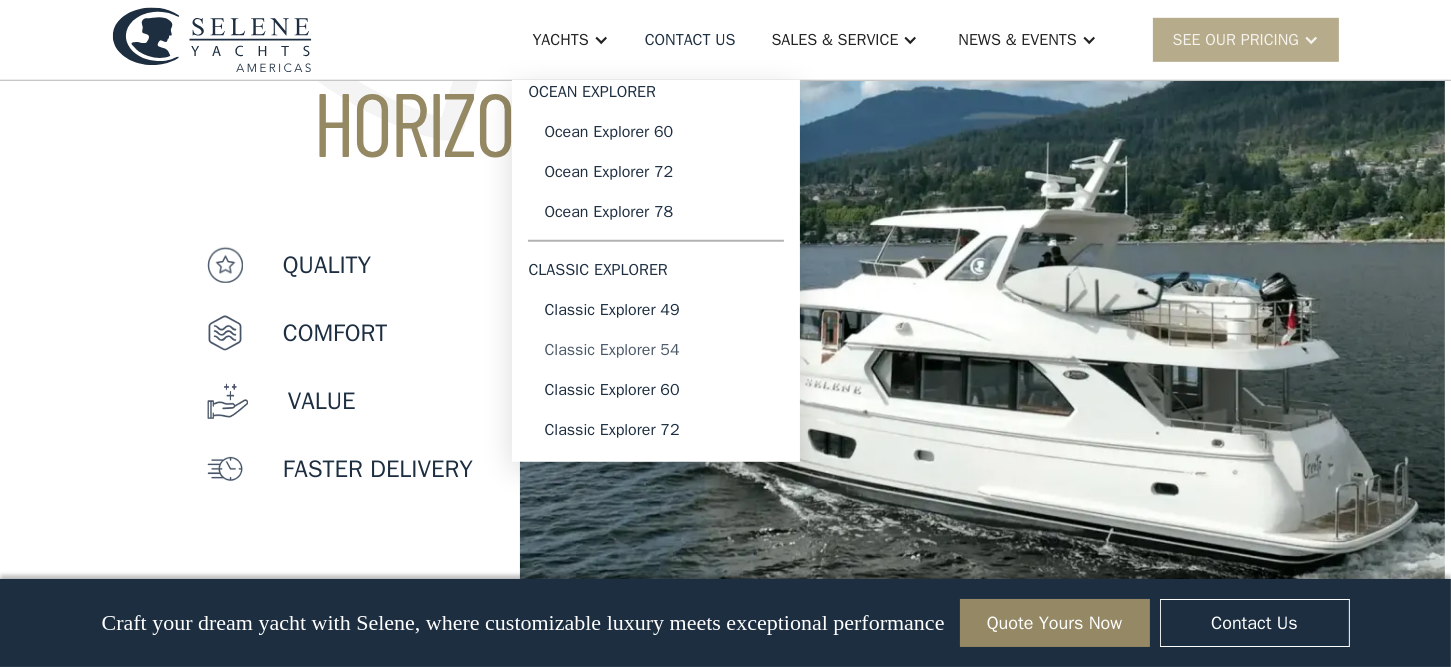 click on "Classic Explorer 54" at bounding box center (656, 350) 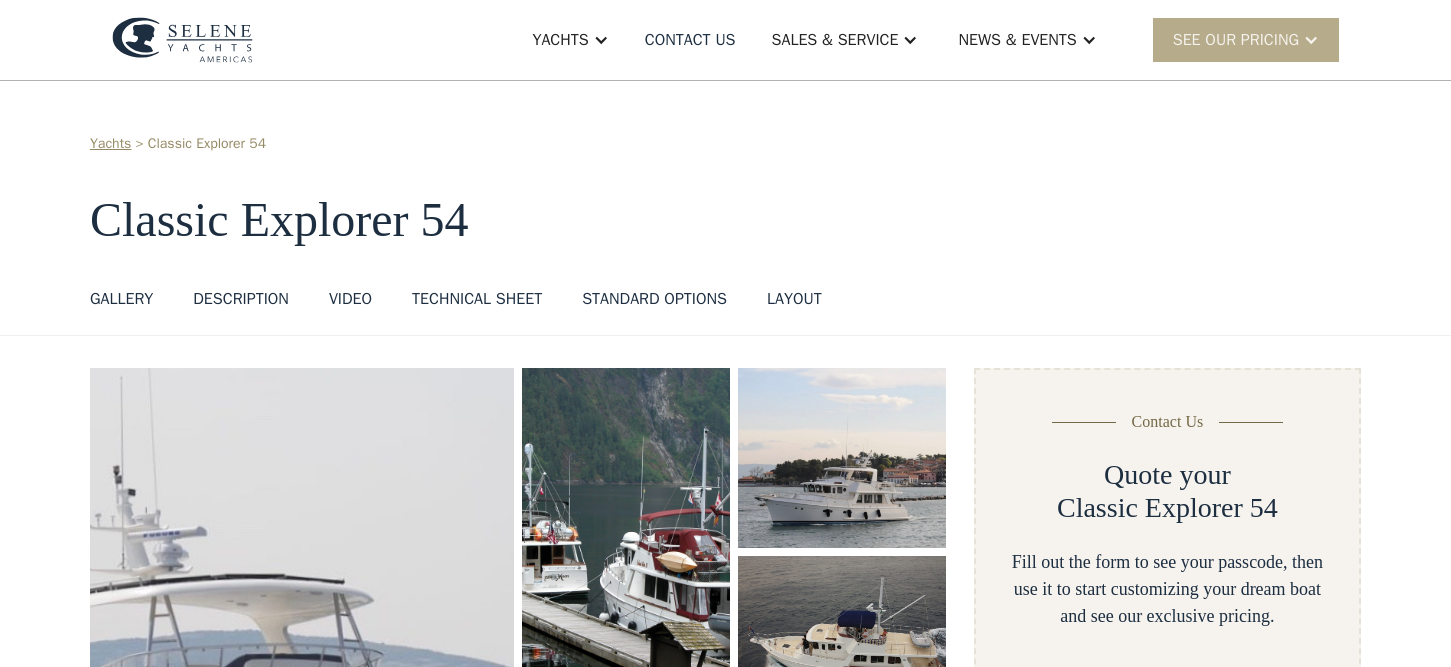 scroll, scrollTop: 0, scrollLeft: 0, axis: both 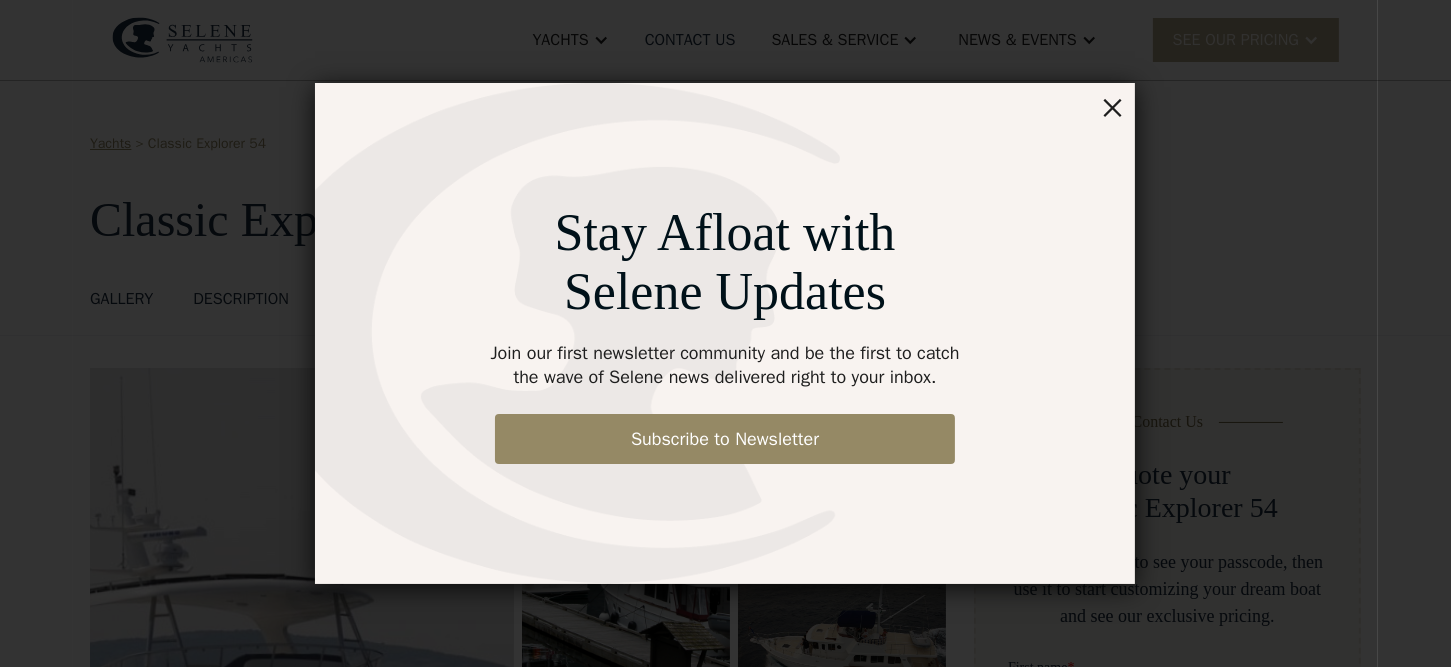 click on "×" at bounding box center (1112, 106) 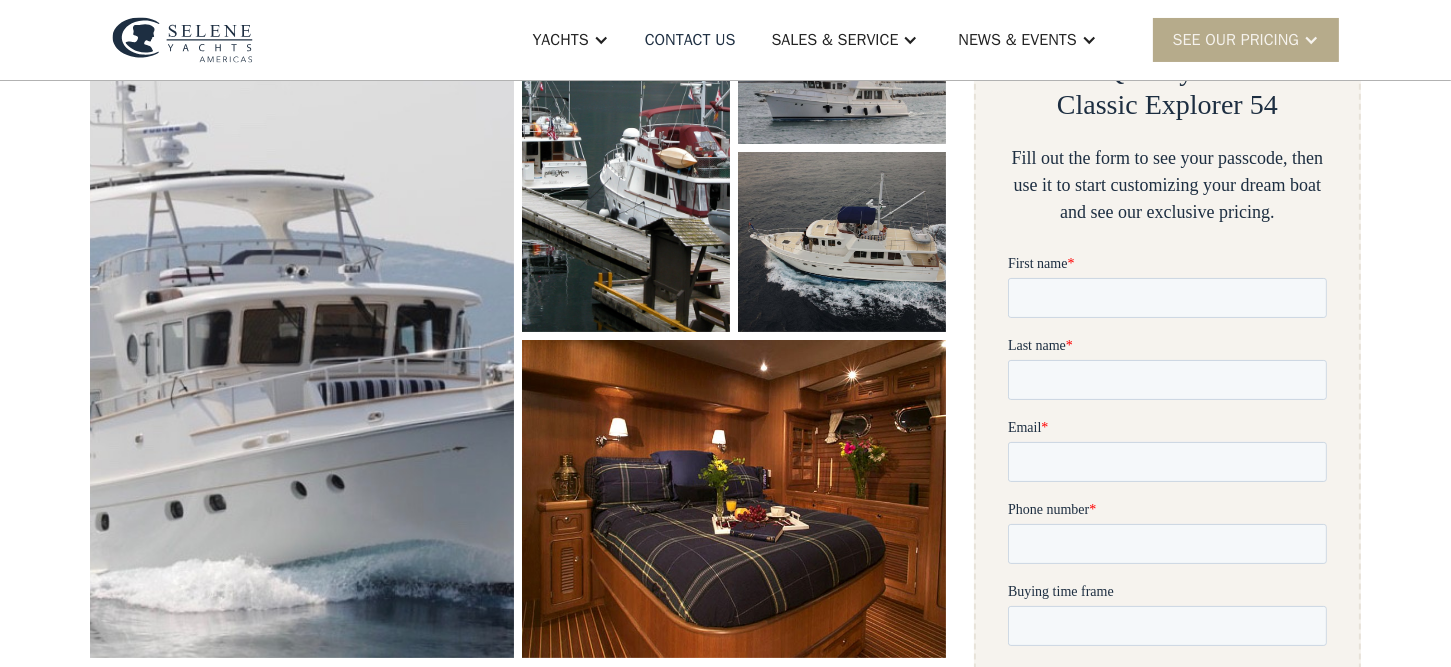 scroll, scrollTop: 412, scrollLeft: 0, axis: vertical 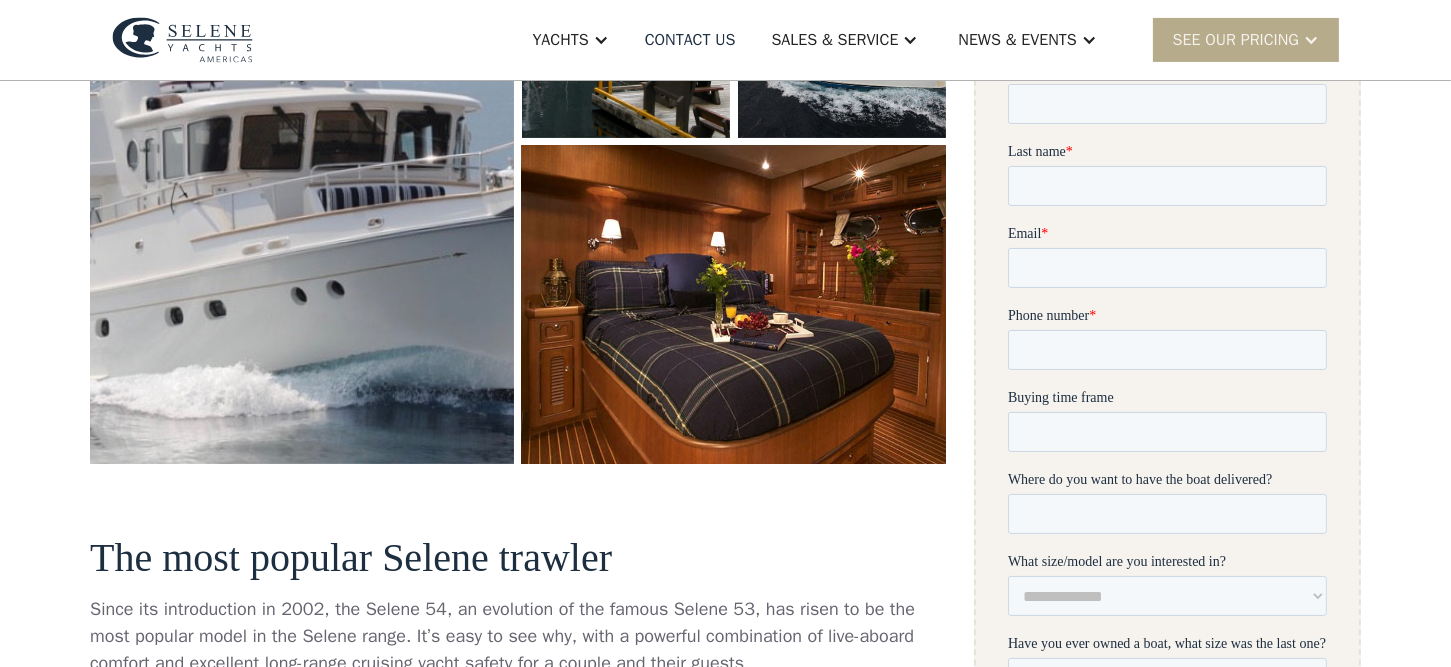 click at bounding box center [302, 117] 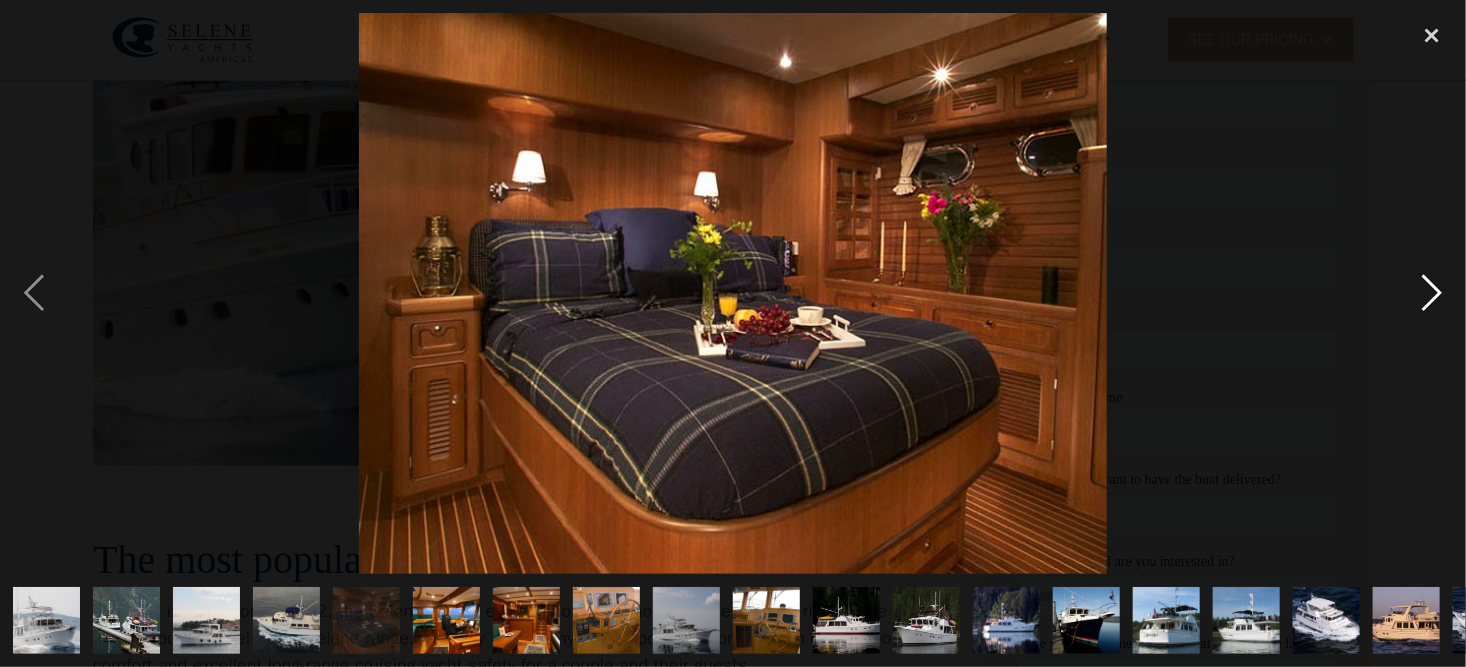 click at bounding box center [1432, 293] 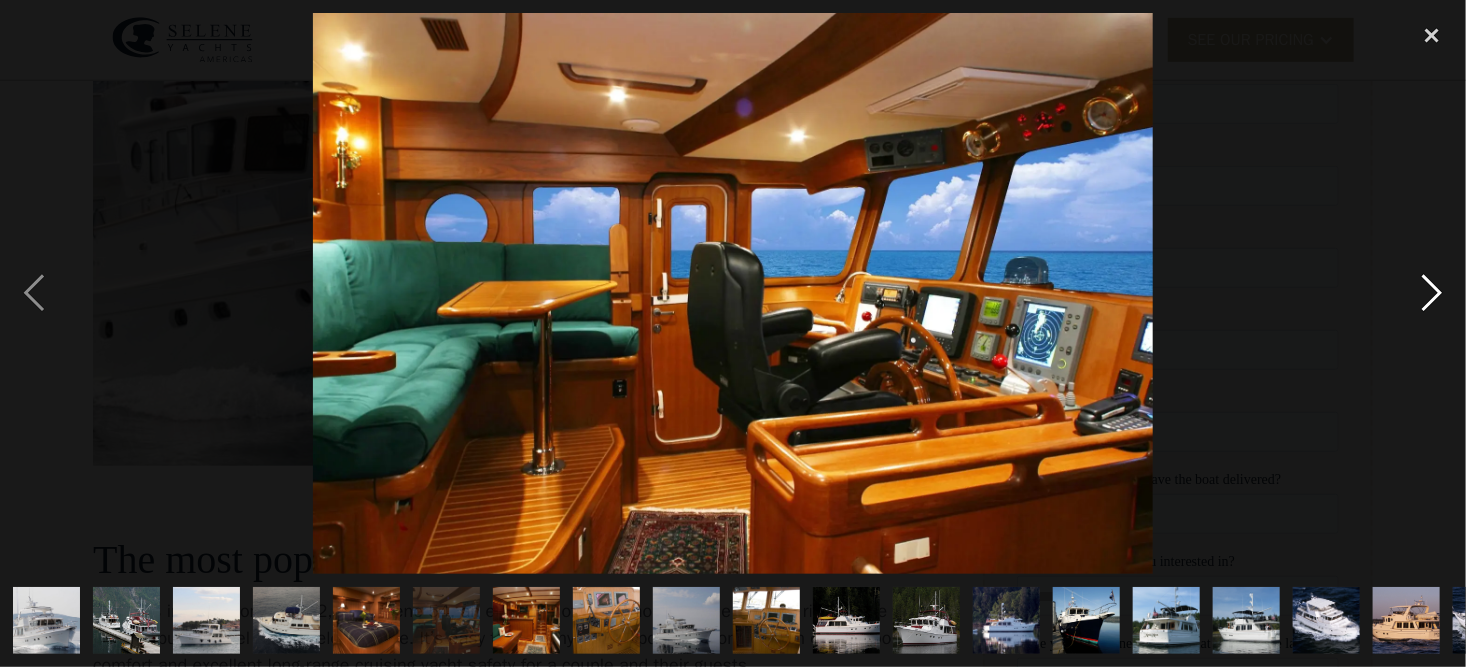 click at bounding box center (1432, 293) 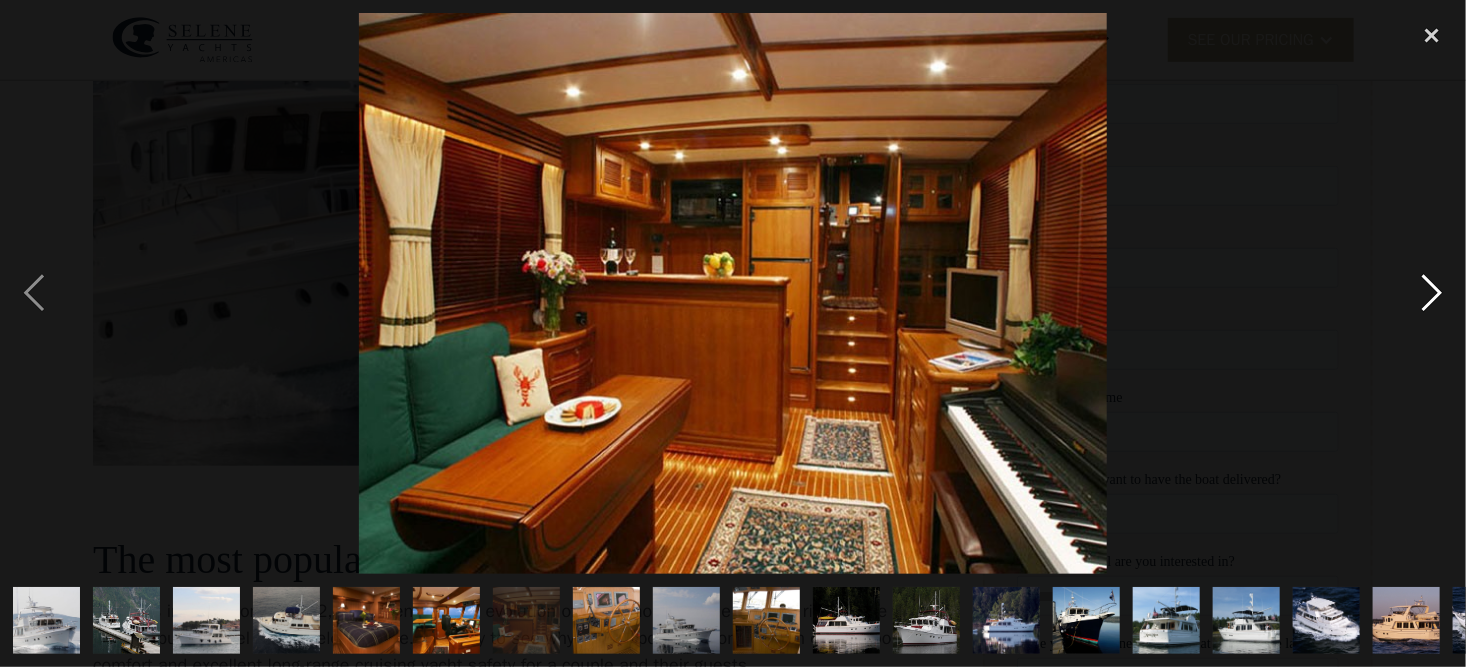 click at bounding box center (1432, 293) 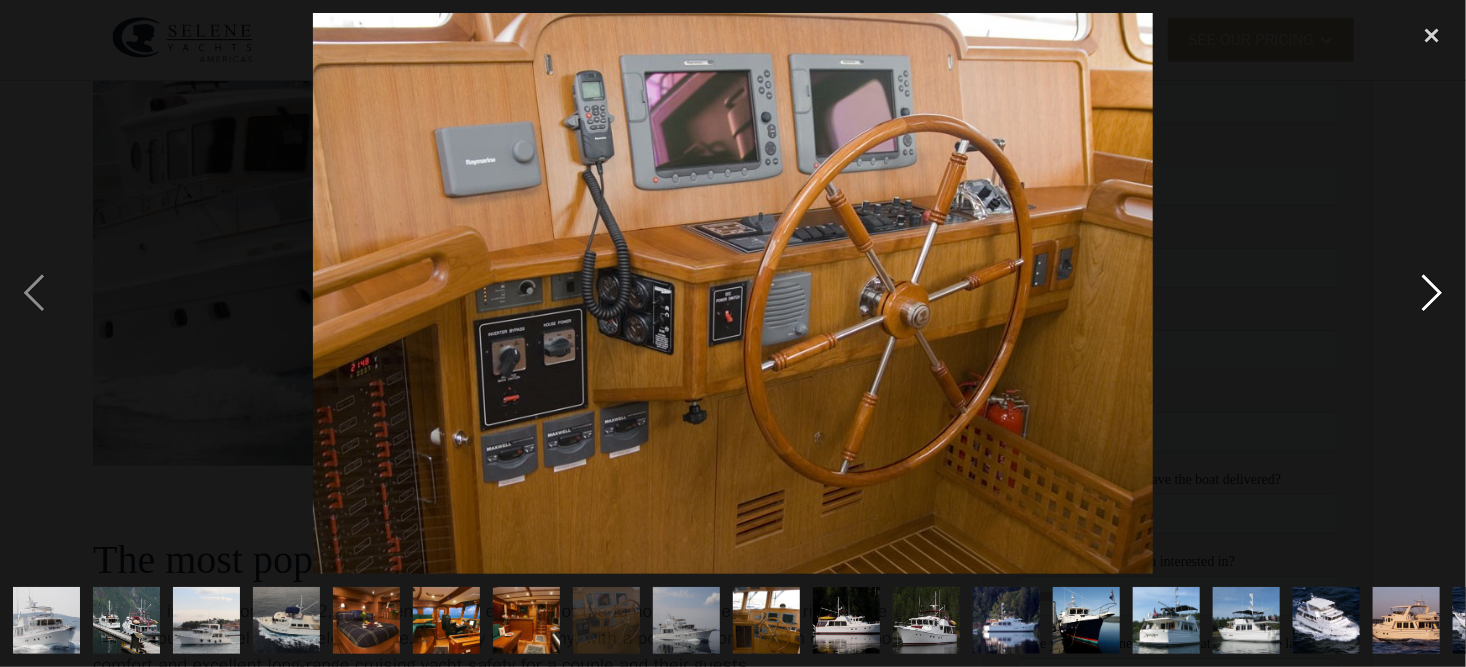 click at bounding box center (1432, 293) 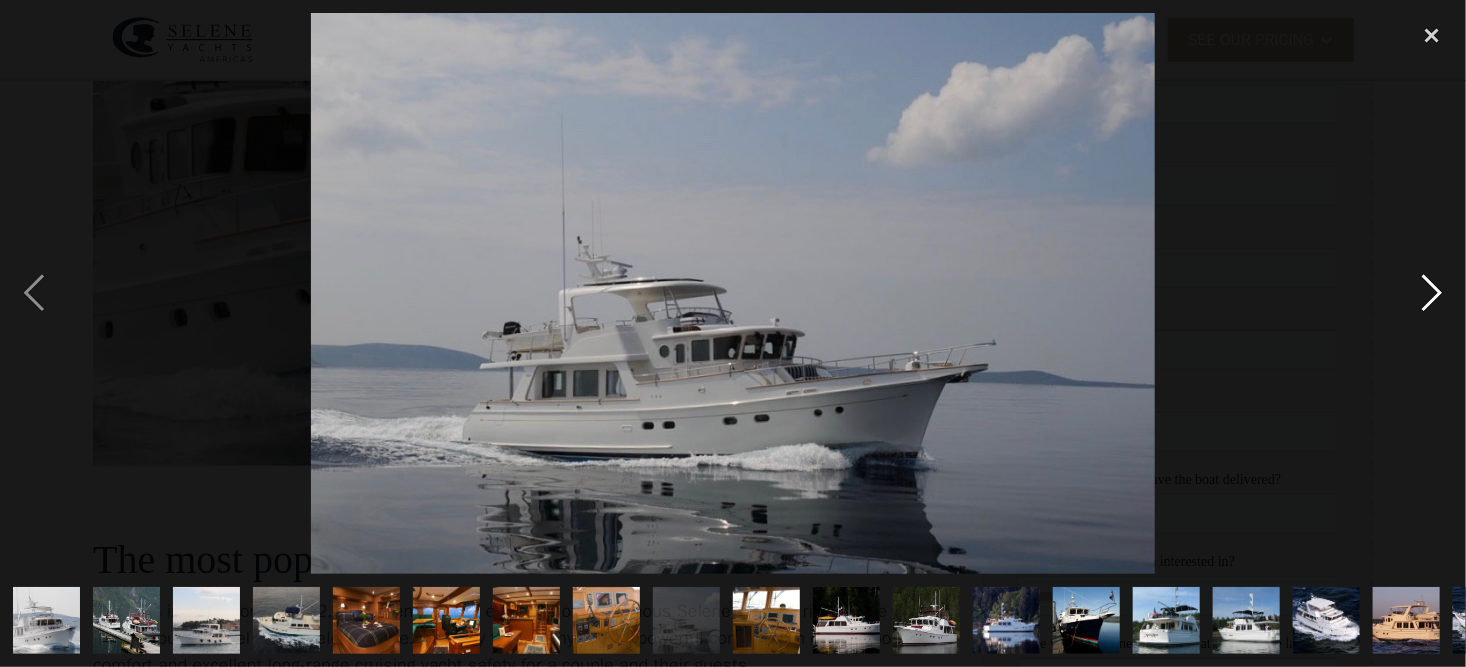 click at bounding box center (1432, 293) 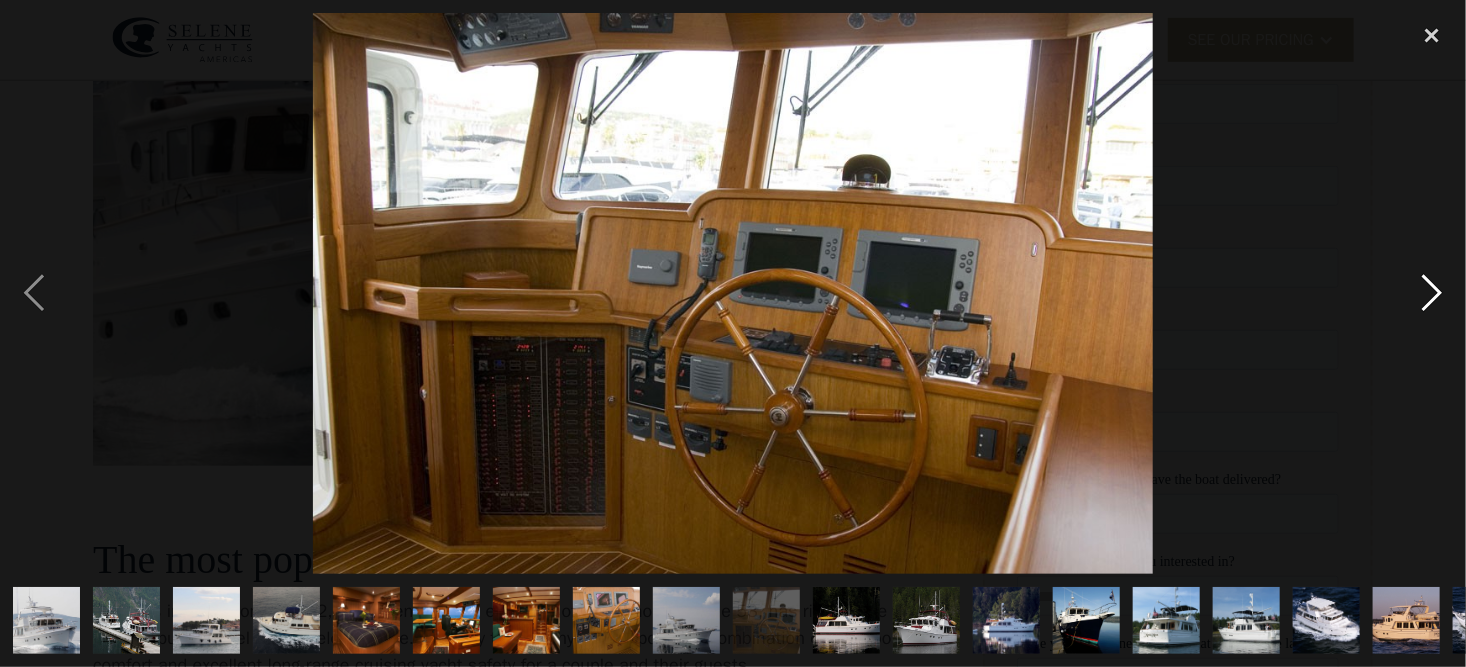click at bounding box center (1432, 293) 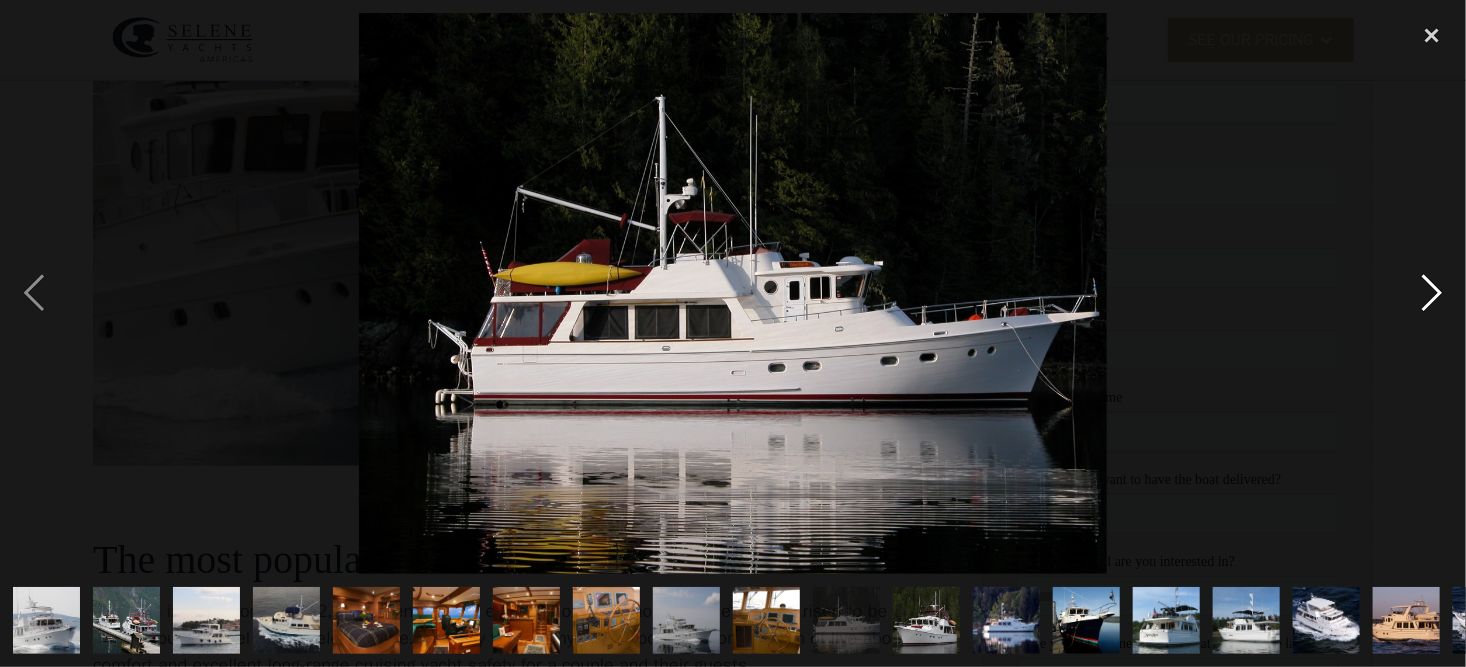 click at bounding box center [1432, 293] 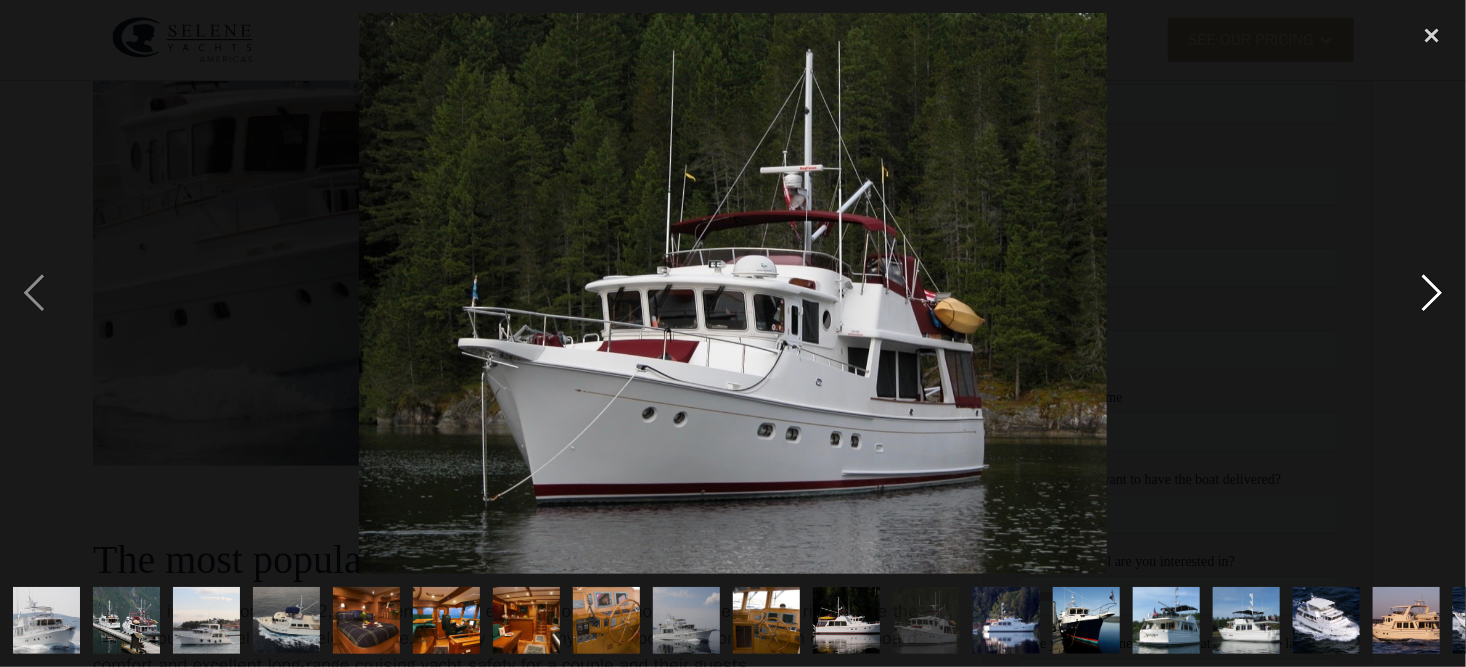 click at bounding box center [1432, 293] 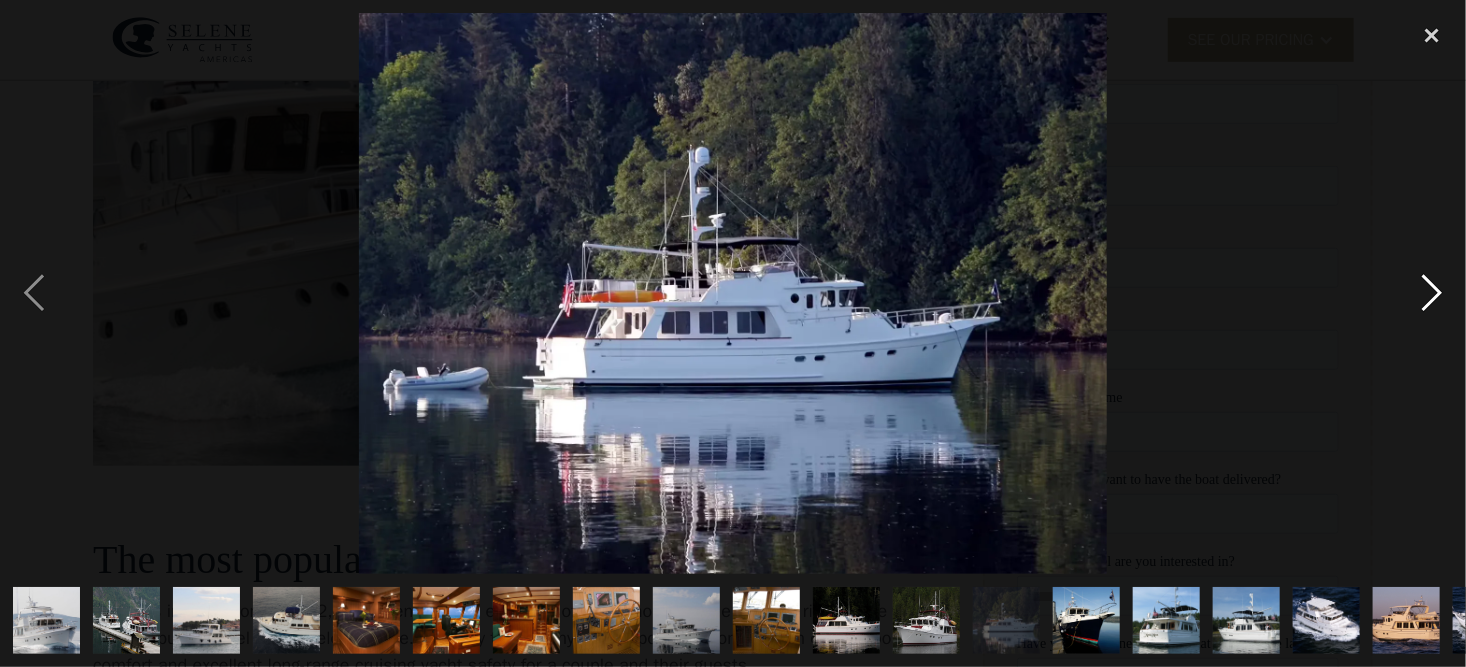 click at bounding box center (1432, 293) 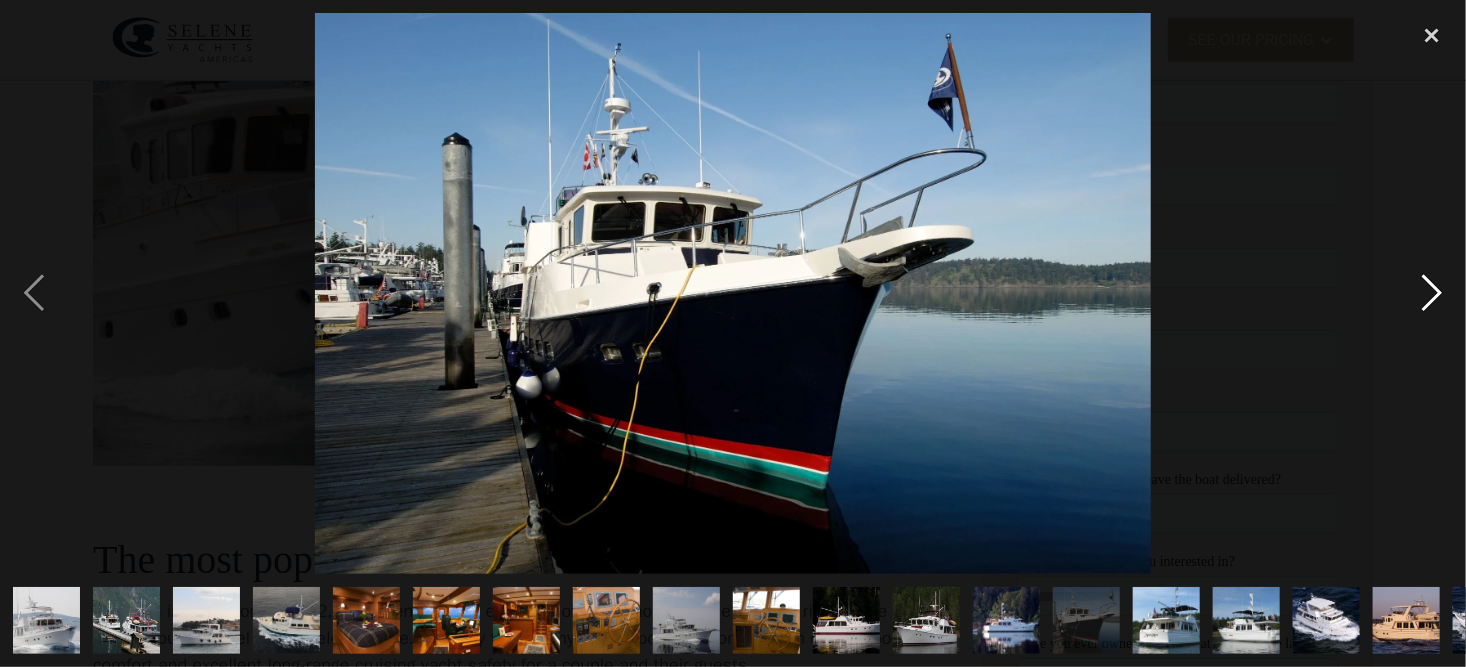 click at bounding box center [1432, 293] 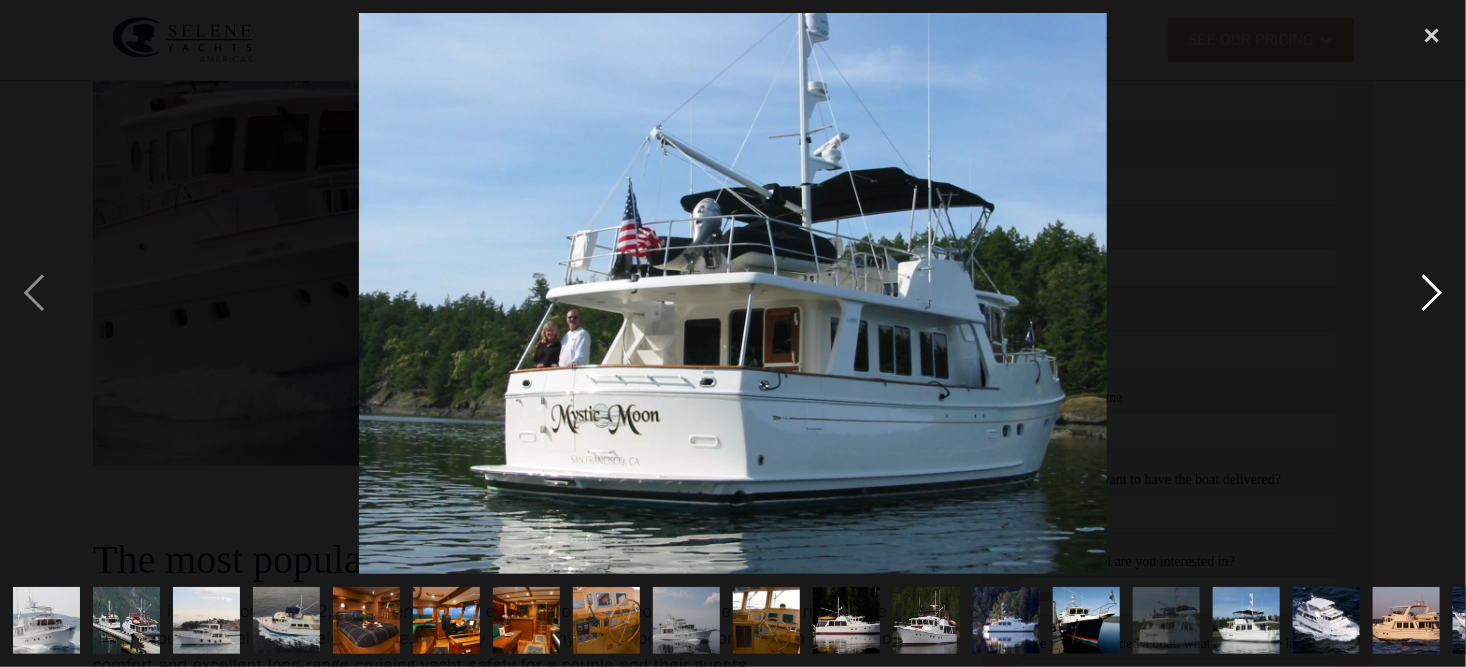 click at bounding box center [1432, 293] 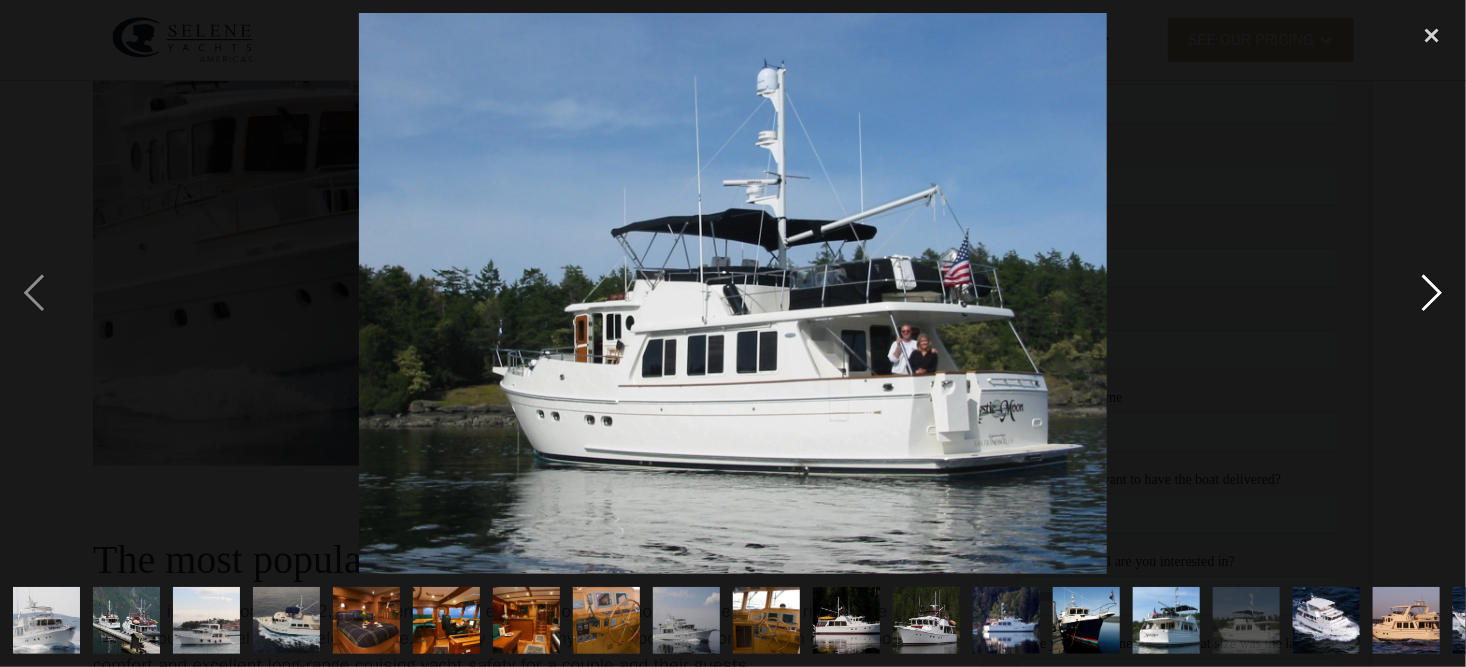 click at bounding box center (1432, 293) 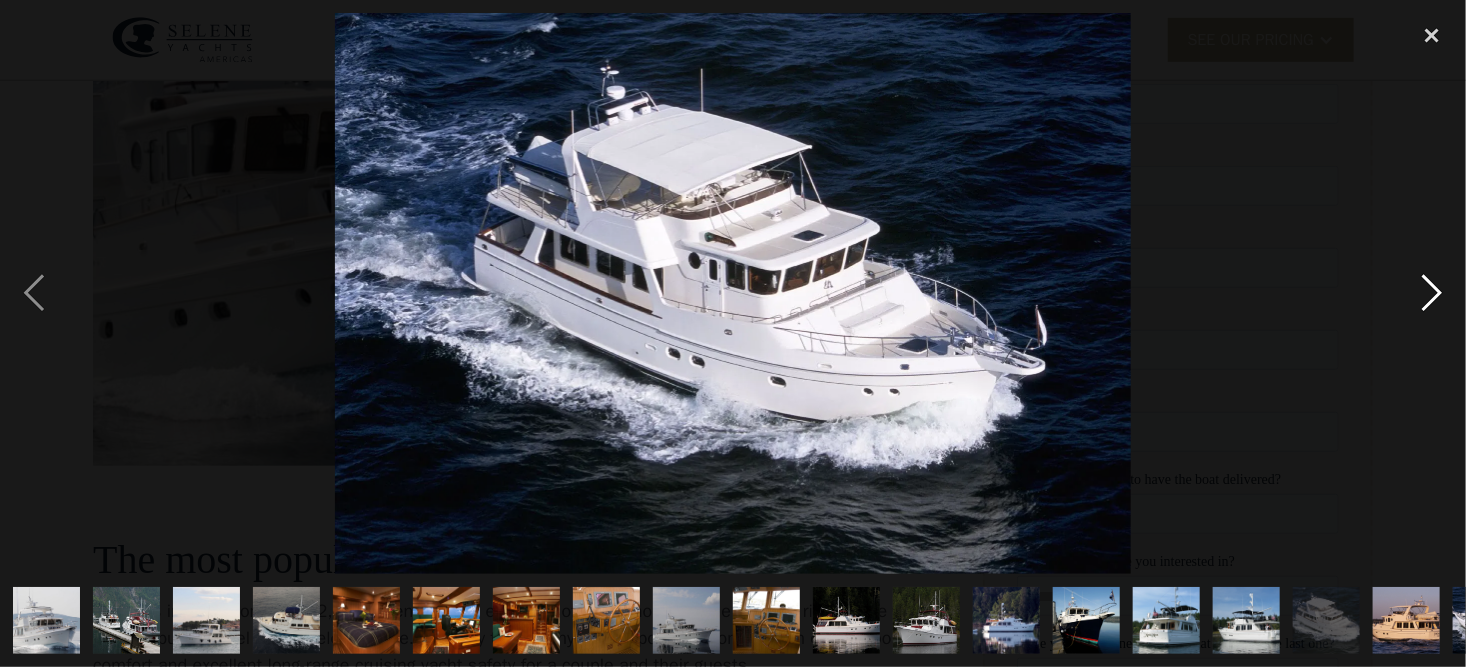 click at bounding box center (1432, 293) 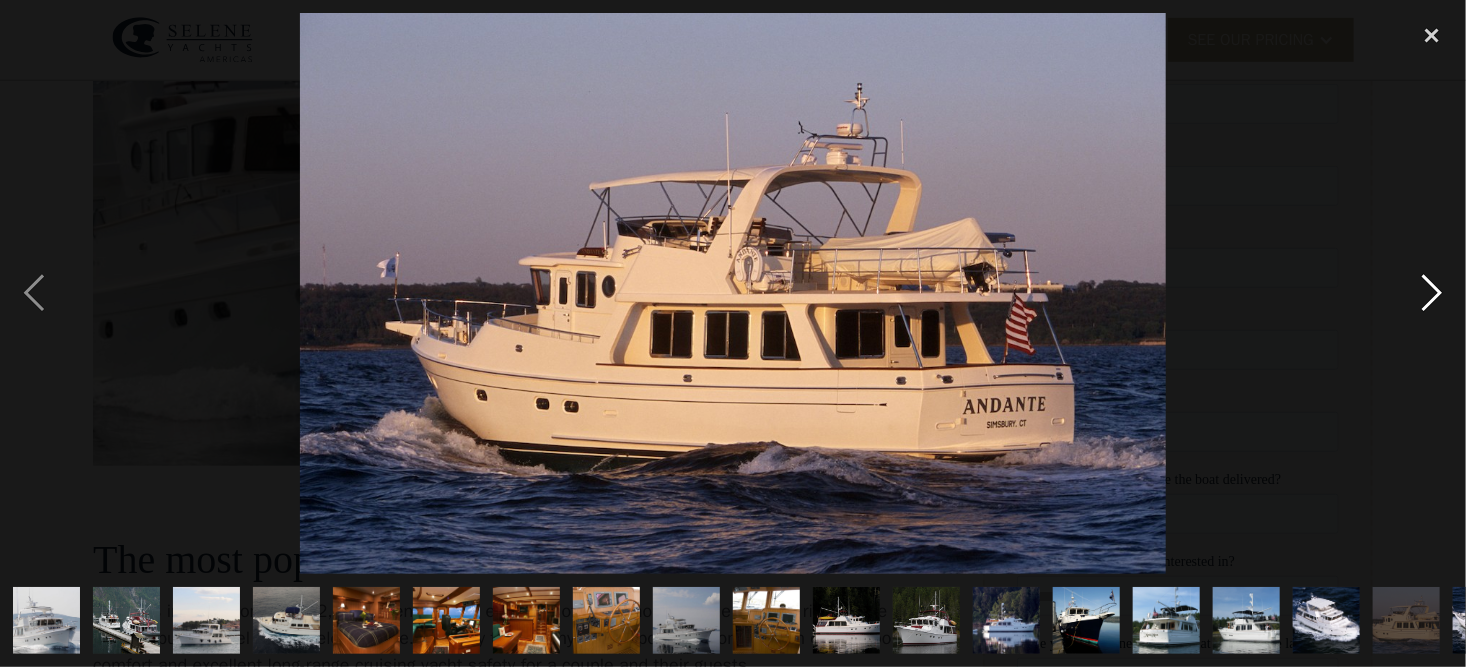 click at bounding box center (1432, 293) 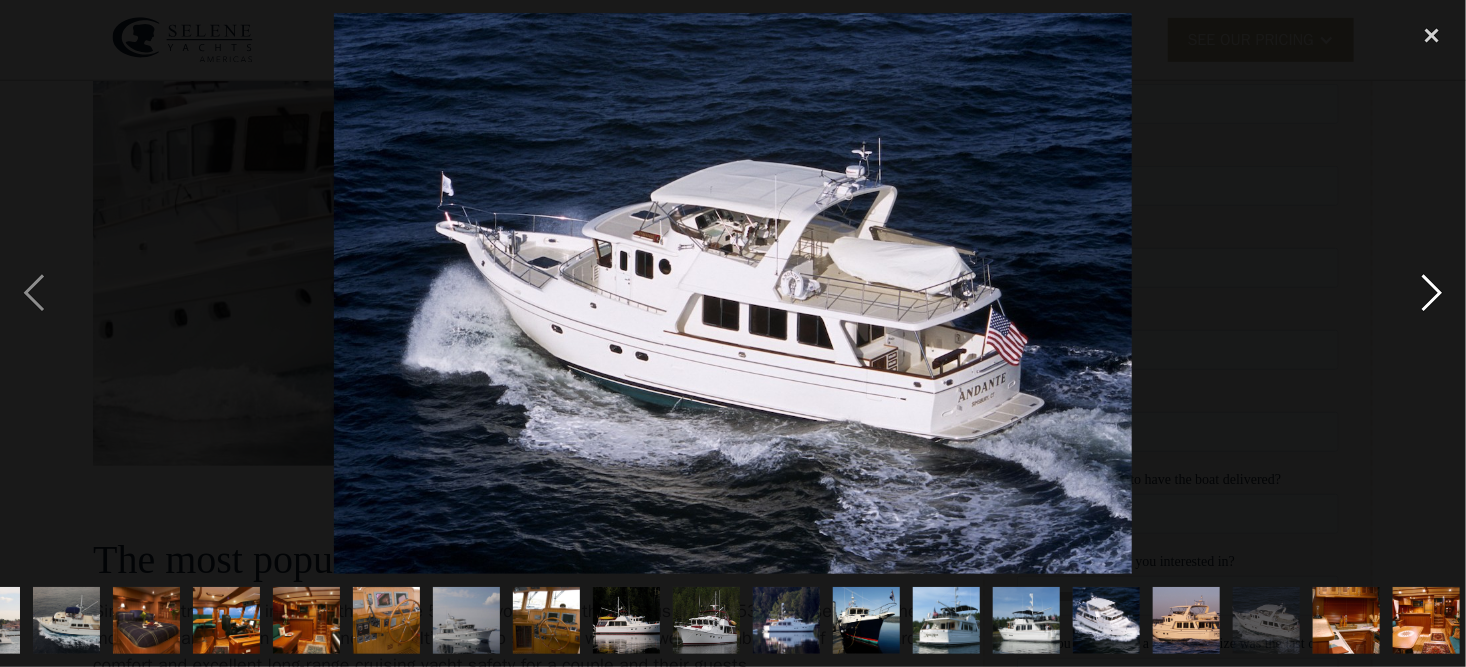 scroll, scrollTop: 0, scrollLeft: 228, axis: horizontal 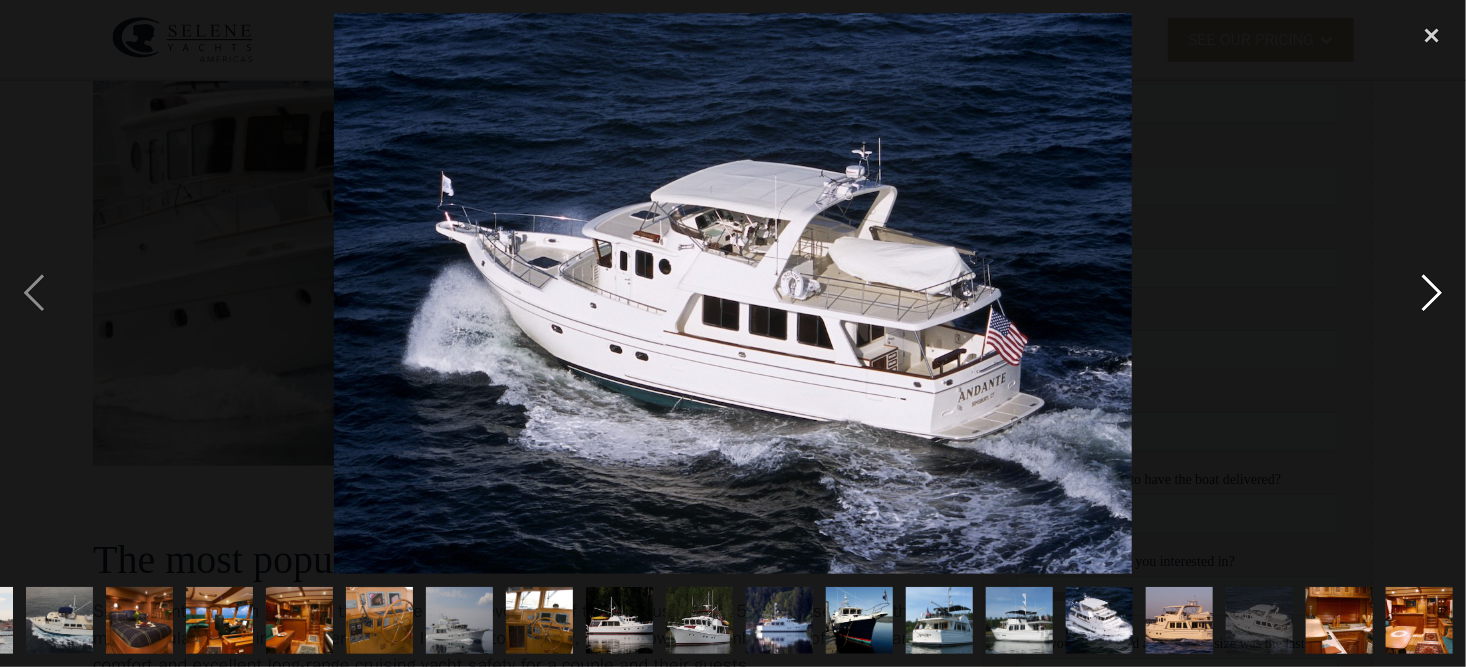 click at bounding box center [1432, 293] 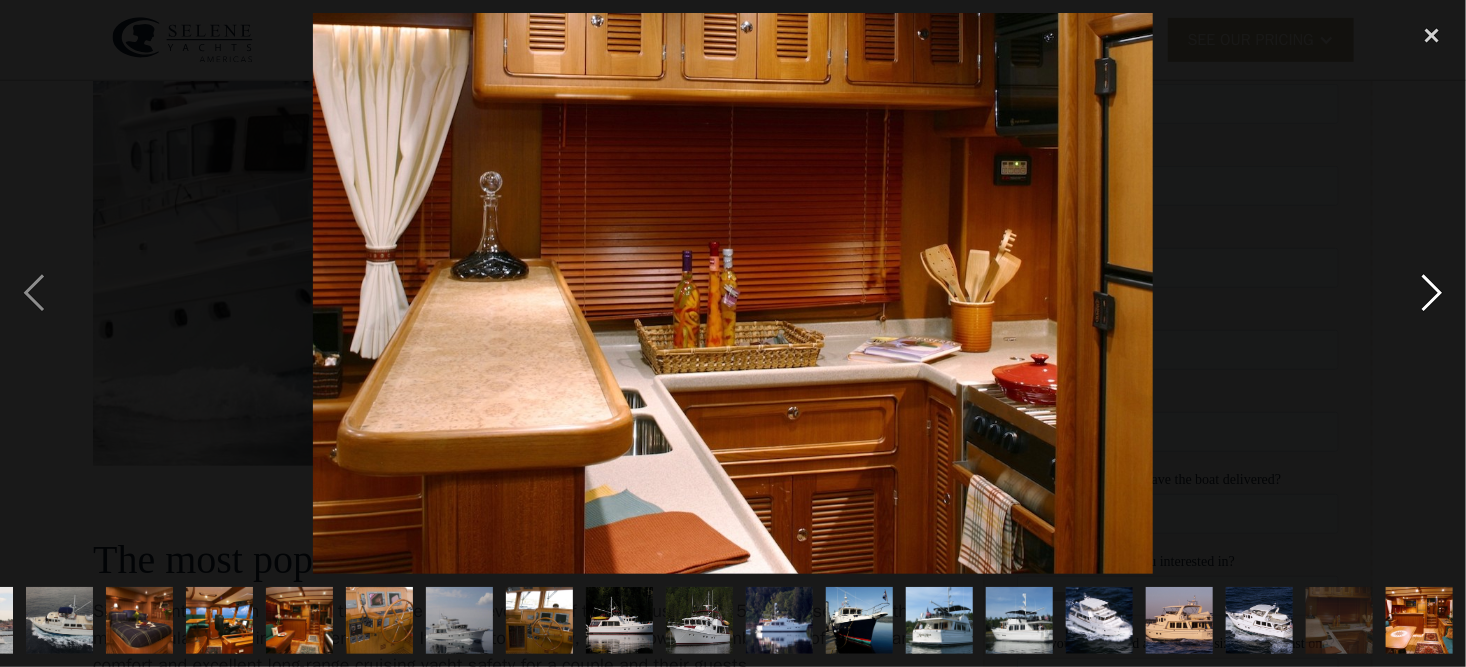 click at bounding box center (1432, 293) 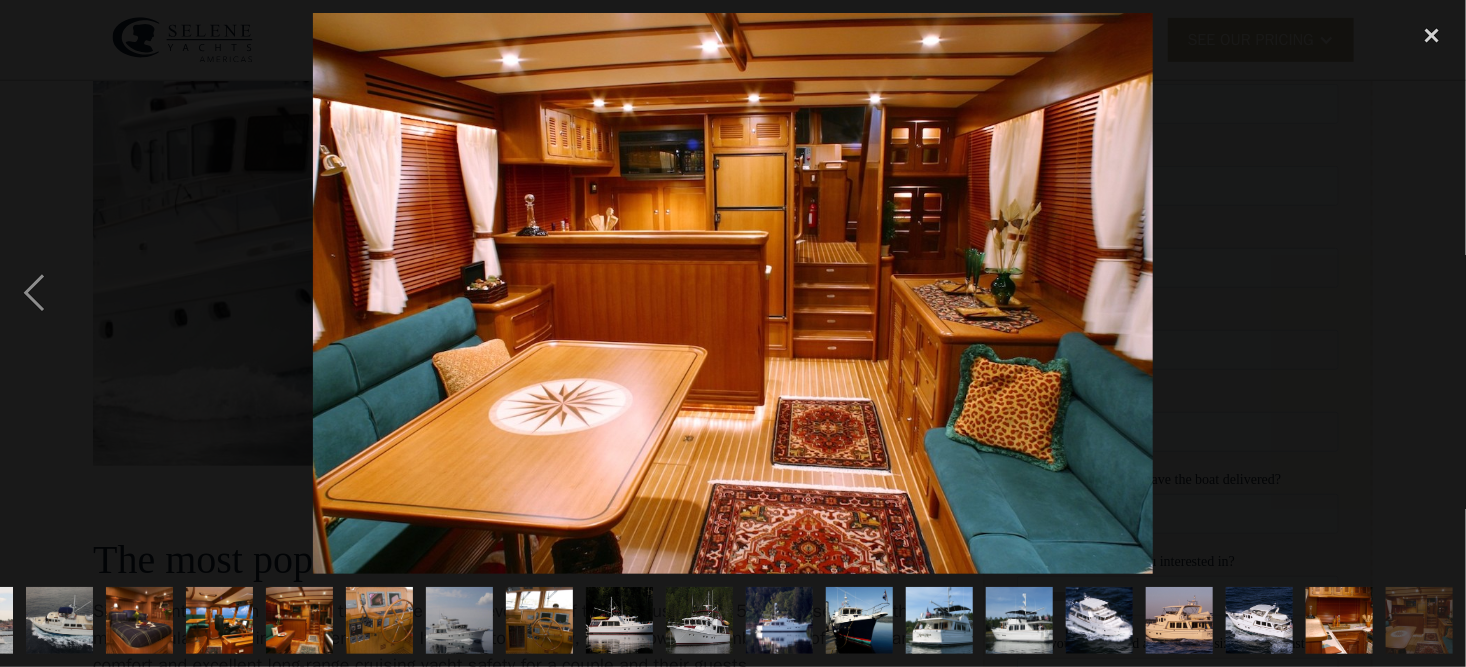 click at bounding box center [1432, 293] 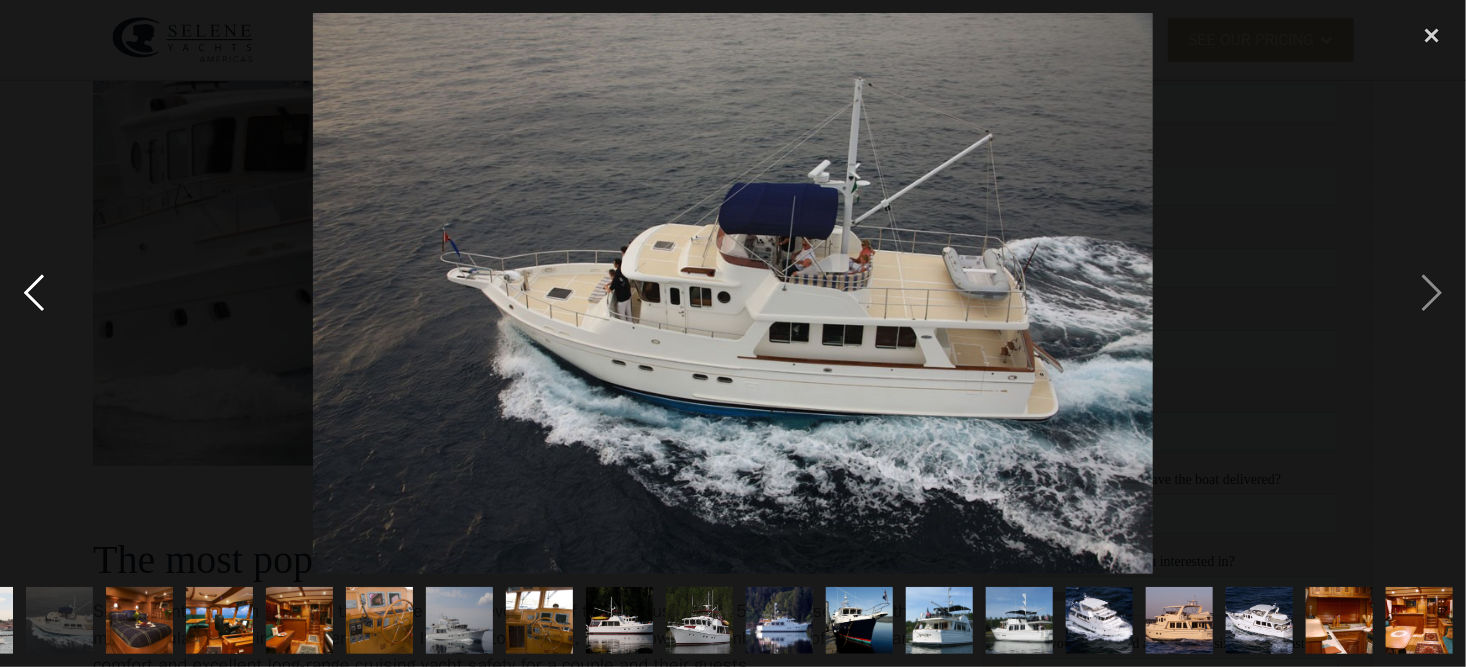 click at bounding box center [34, 293] 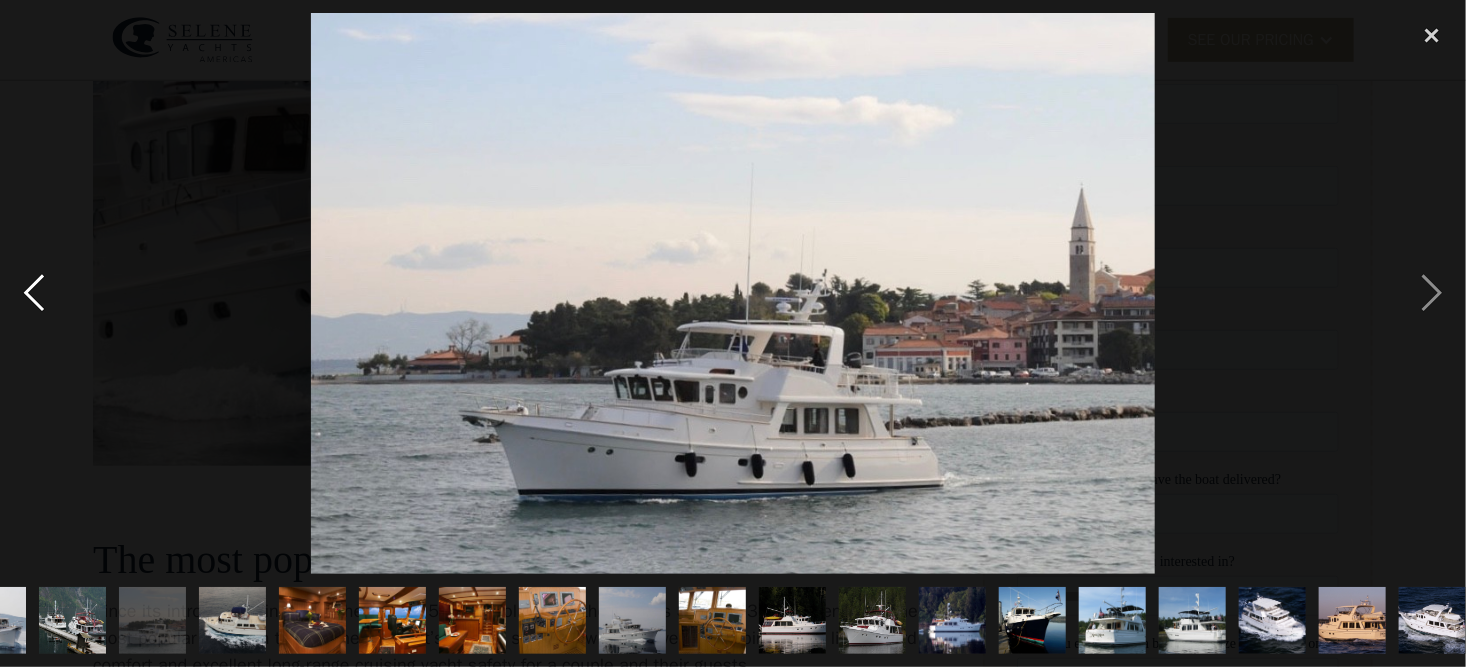 scroll, scrollTop: 0, scrollLeft: 0, axis: both 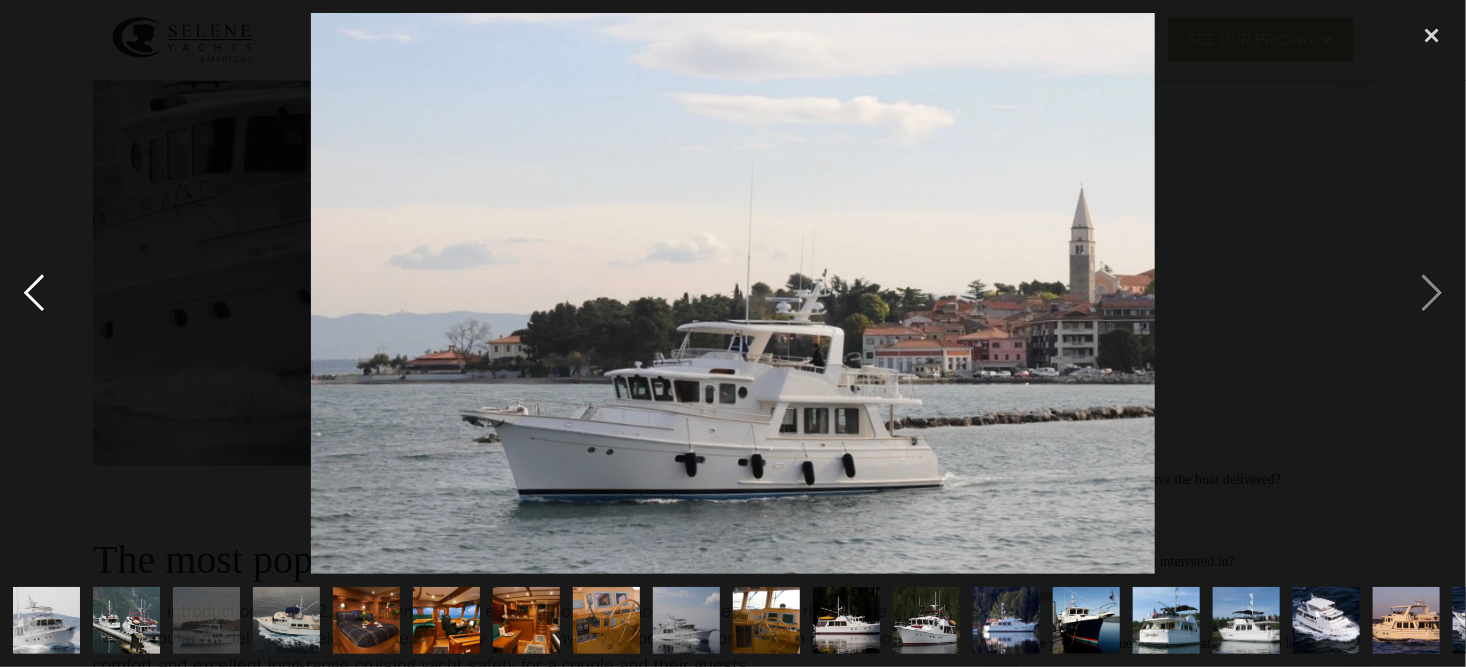 click at bounding box center (34, 293) 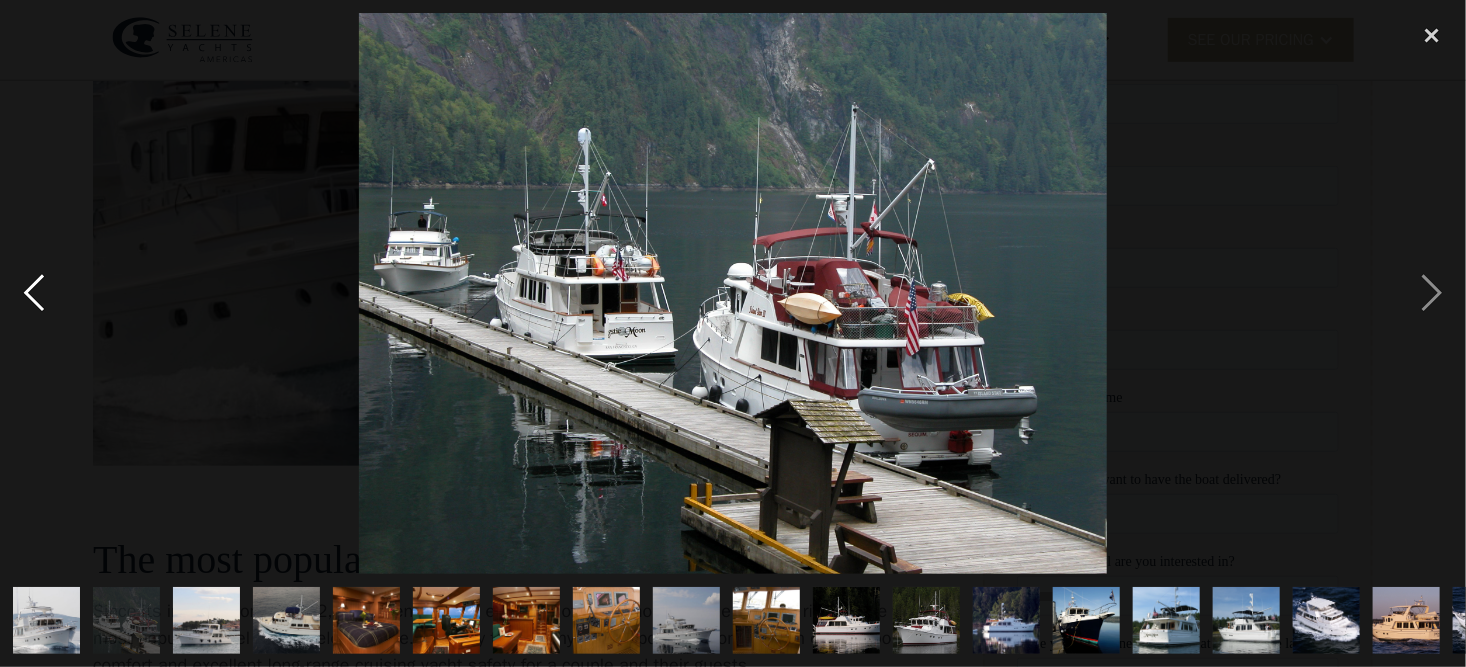click at bounding box center [34, 293] 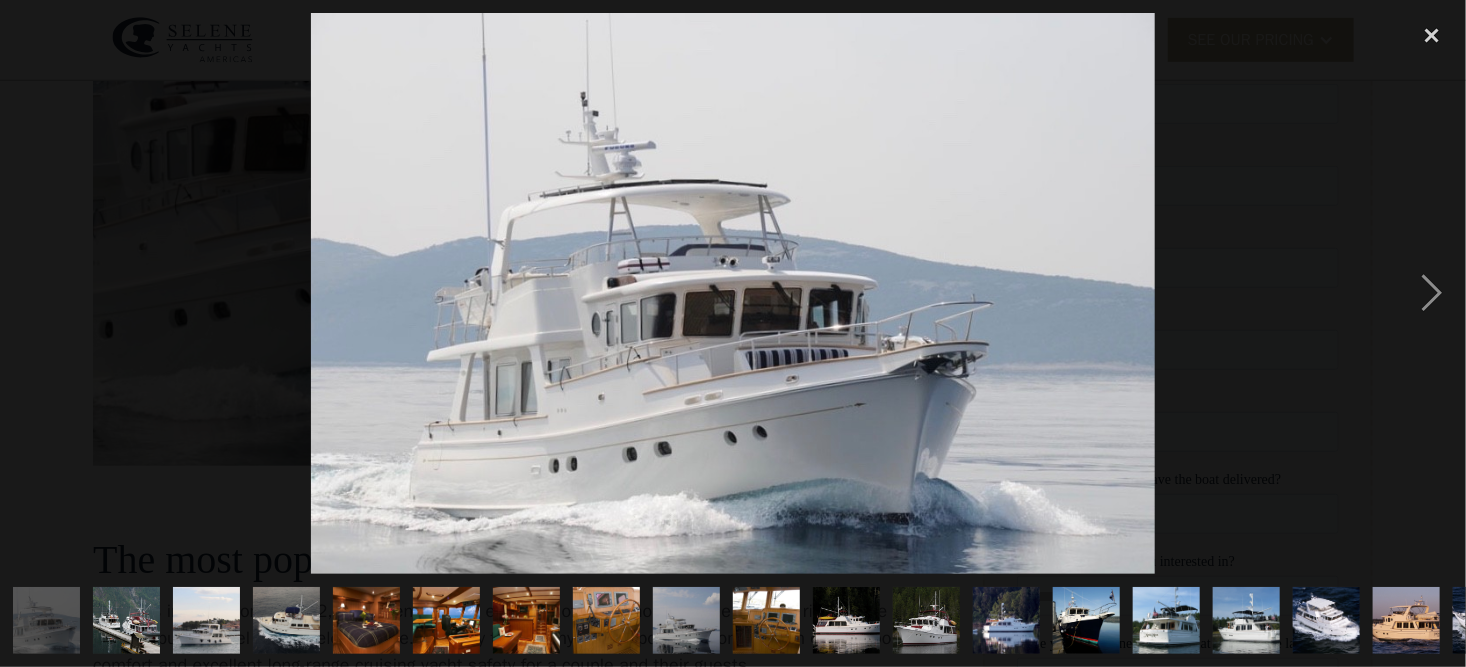 click at bounding box center [34, 293] 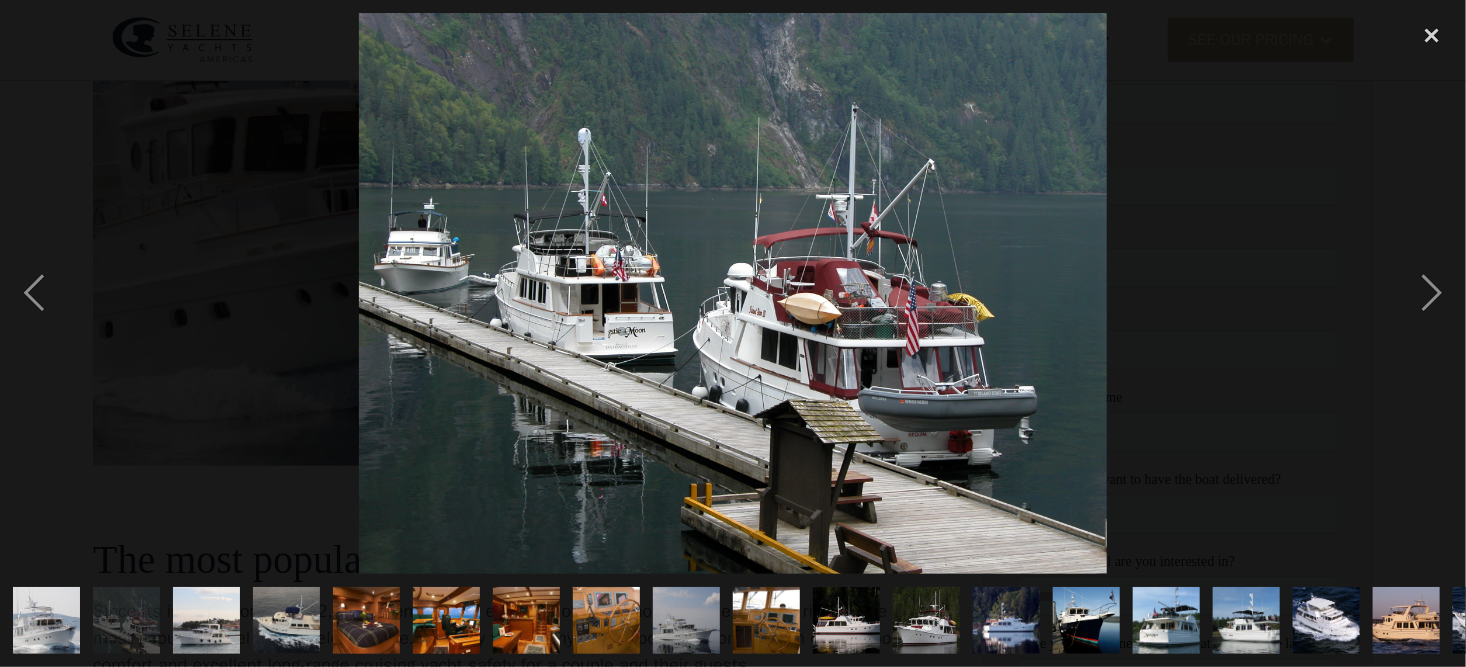 click at bounding box center [206, 620] 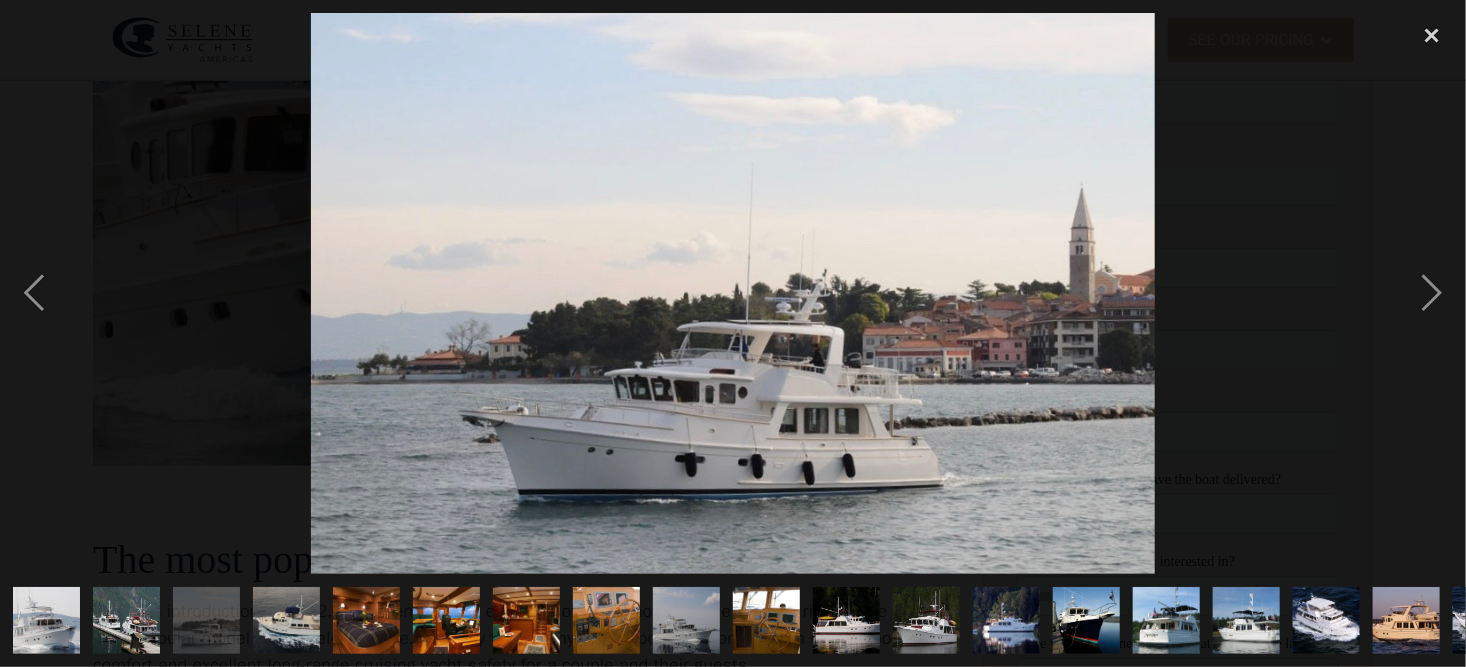 click at bounding box center (287, 620) 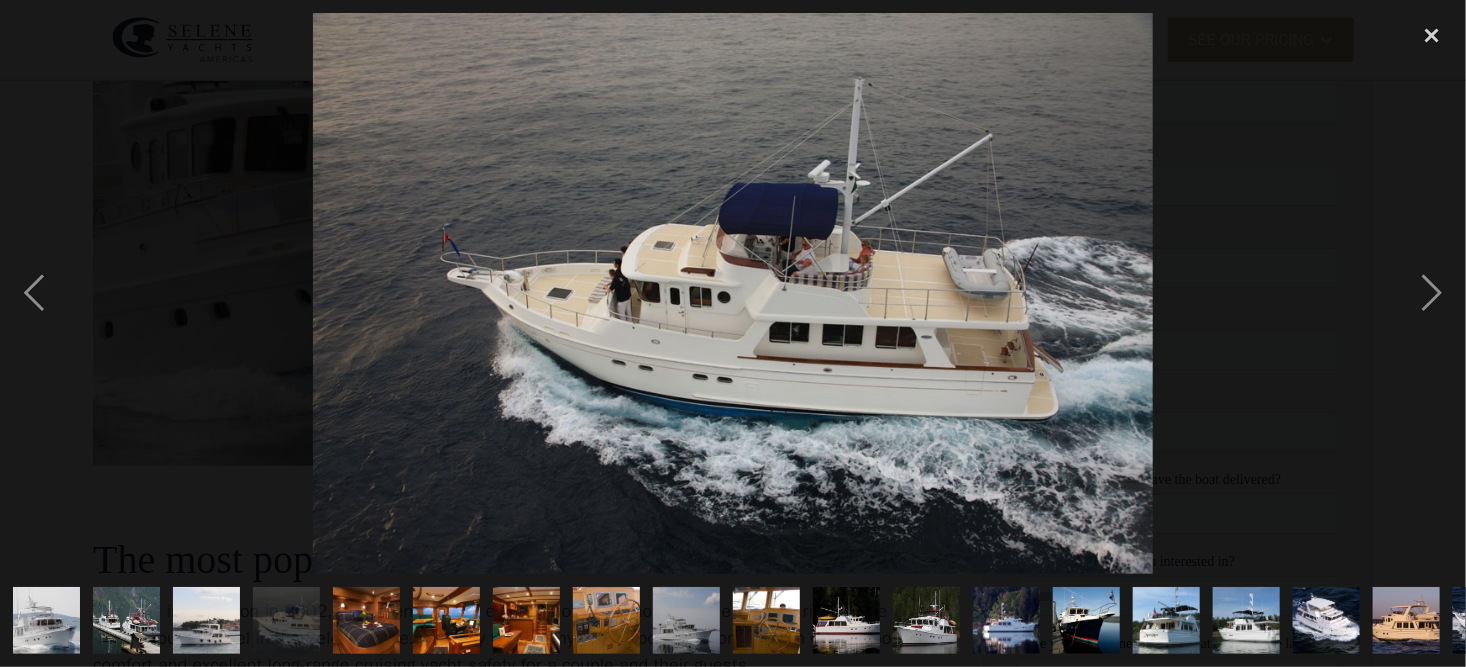 click at bounding box center [366, 620] 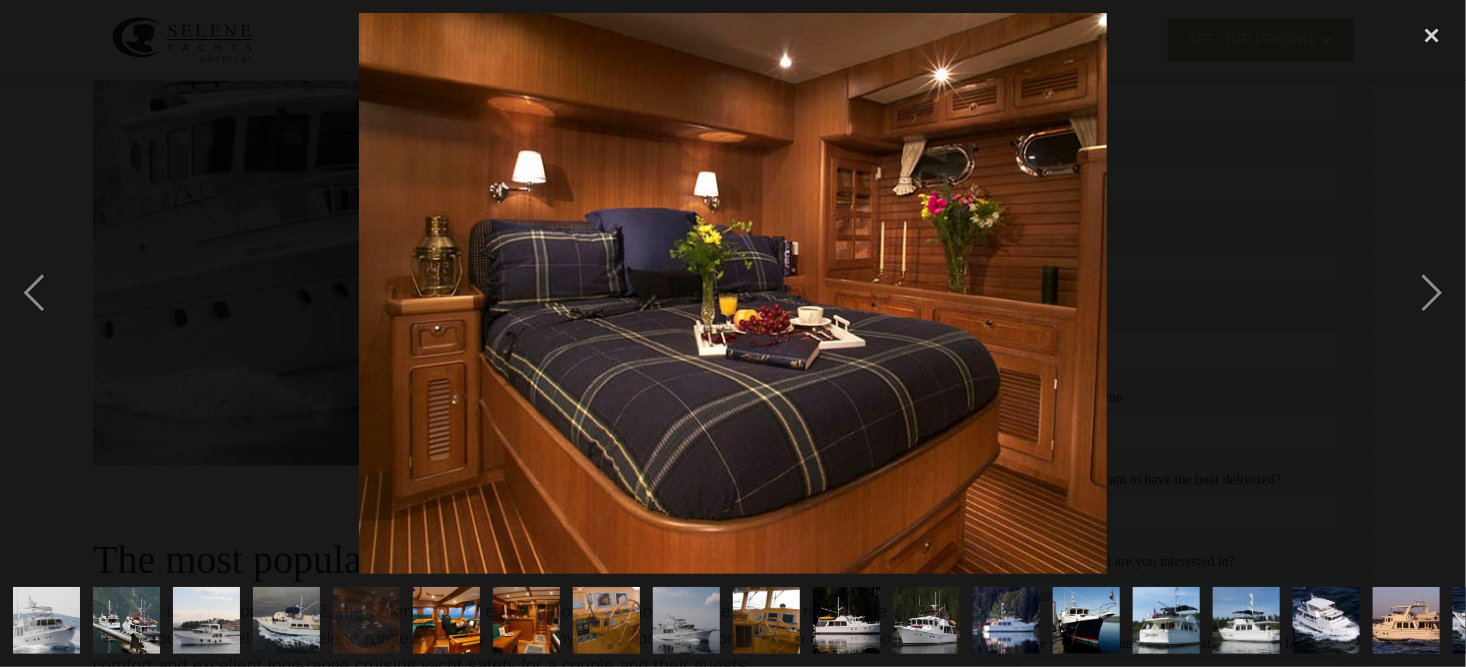 click at bounding box center (447, 620) 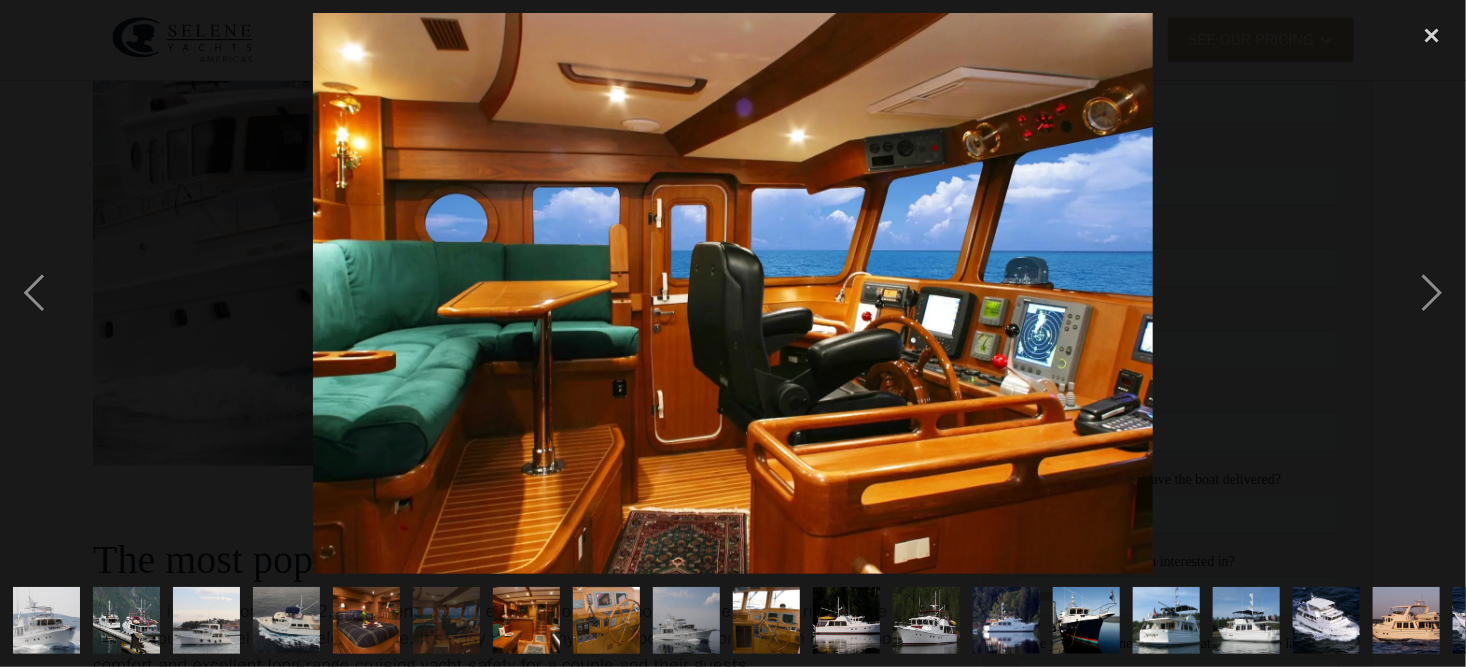 click at bounding box center (447, 620) 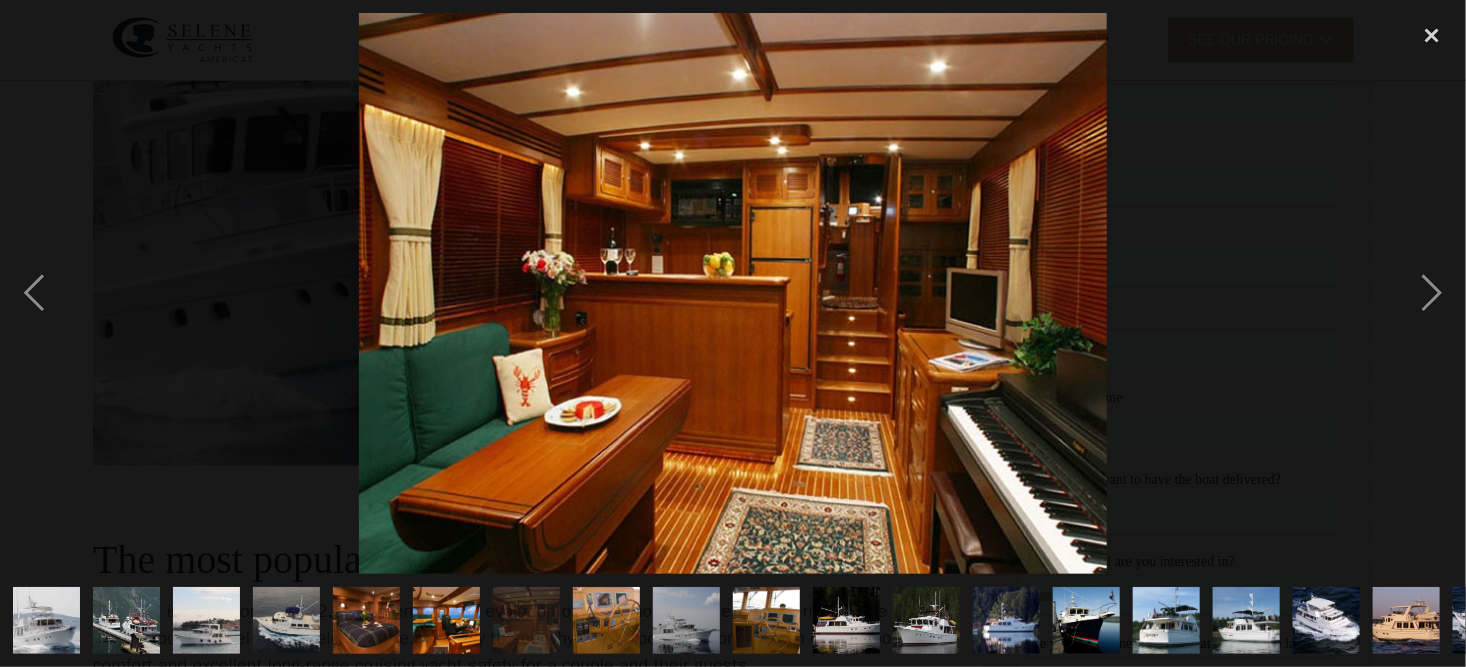 click at bounding box center (607, 620) 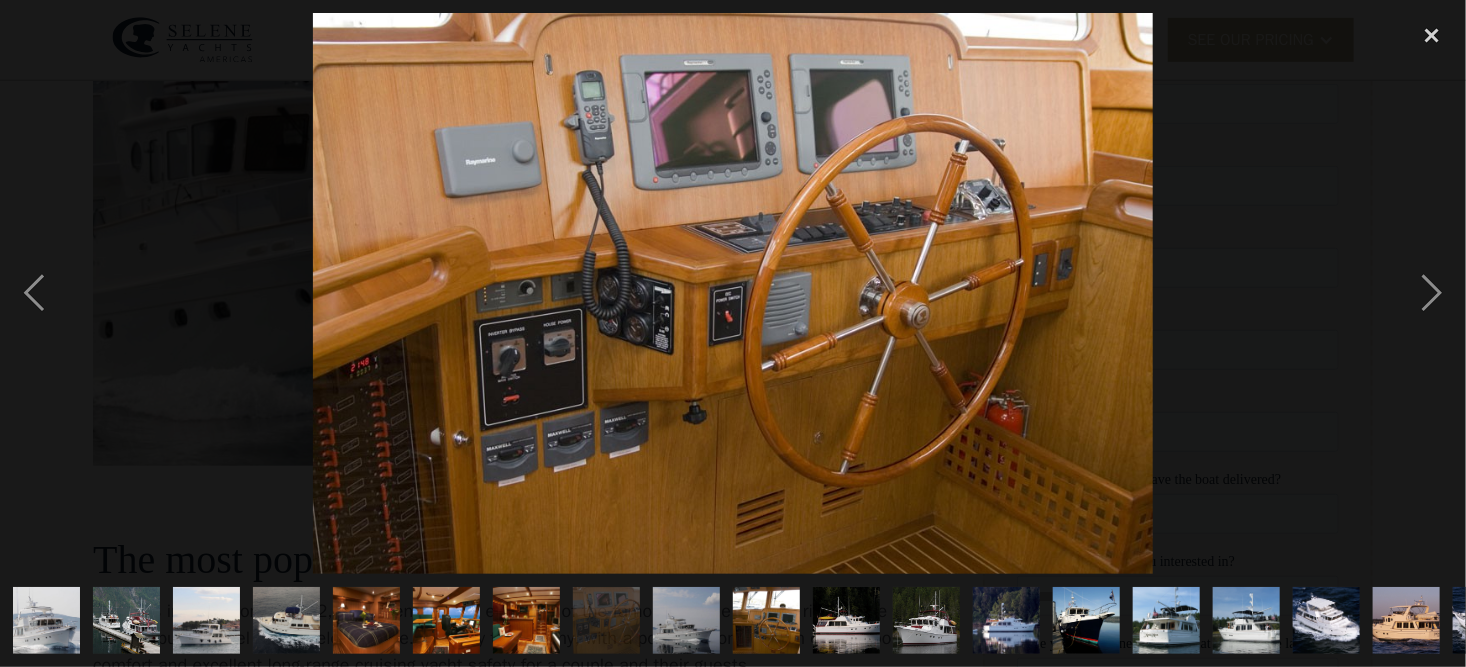 click at bounding box center [686, 620] 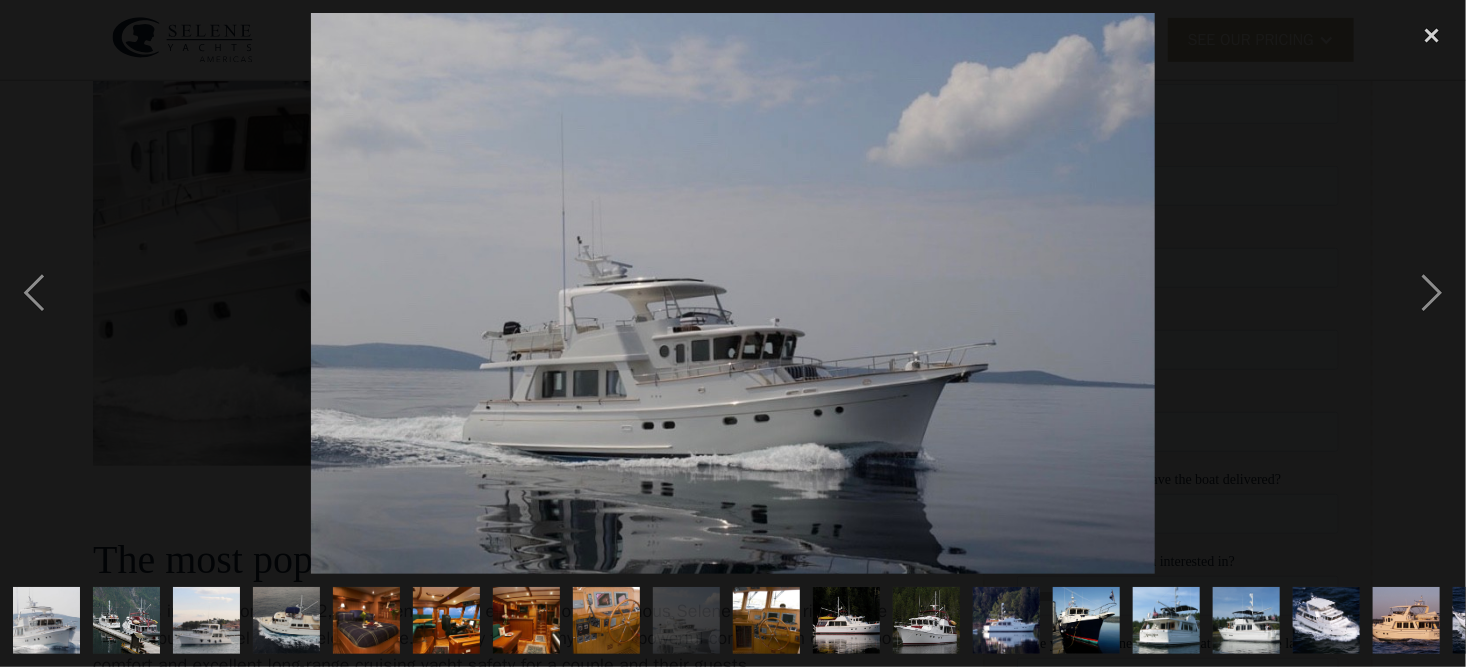 click at bounding box center (767, 620) 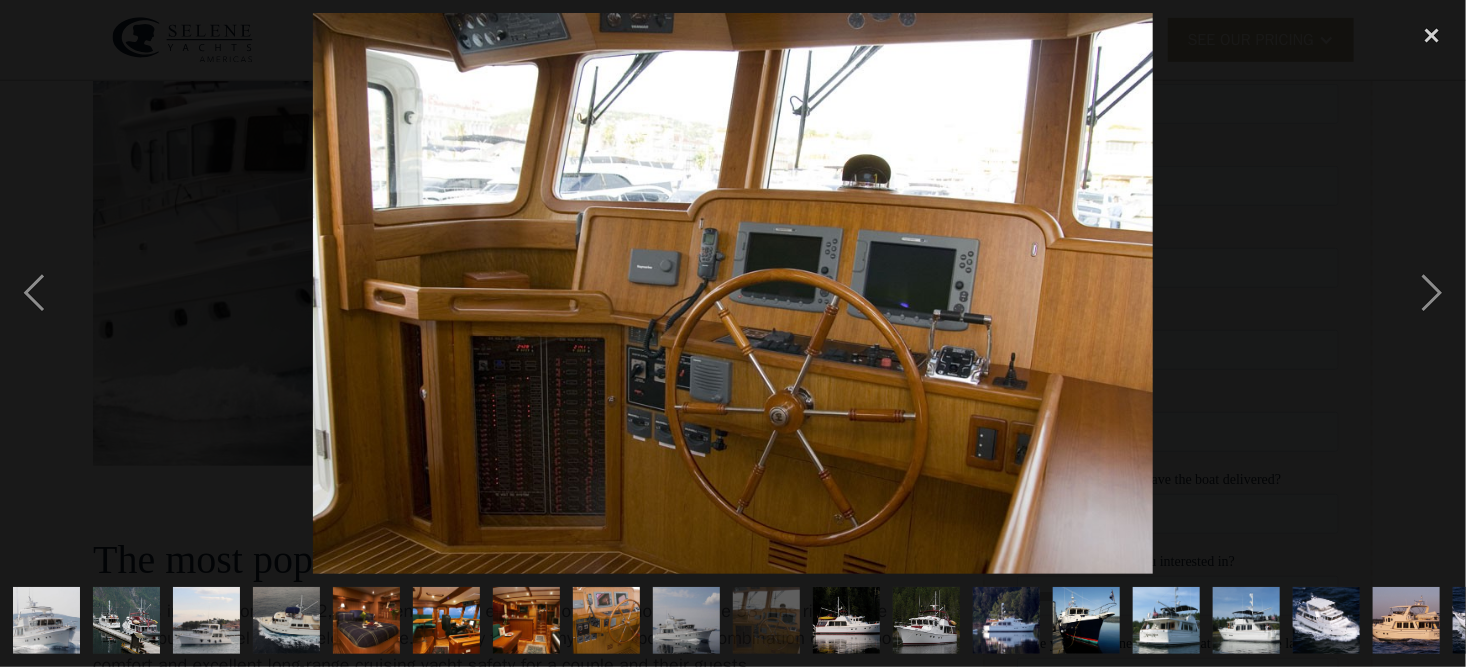 click at bounding box center (847, 620) 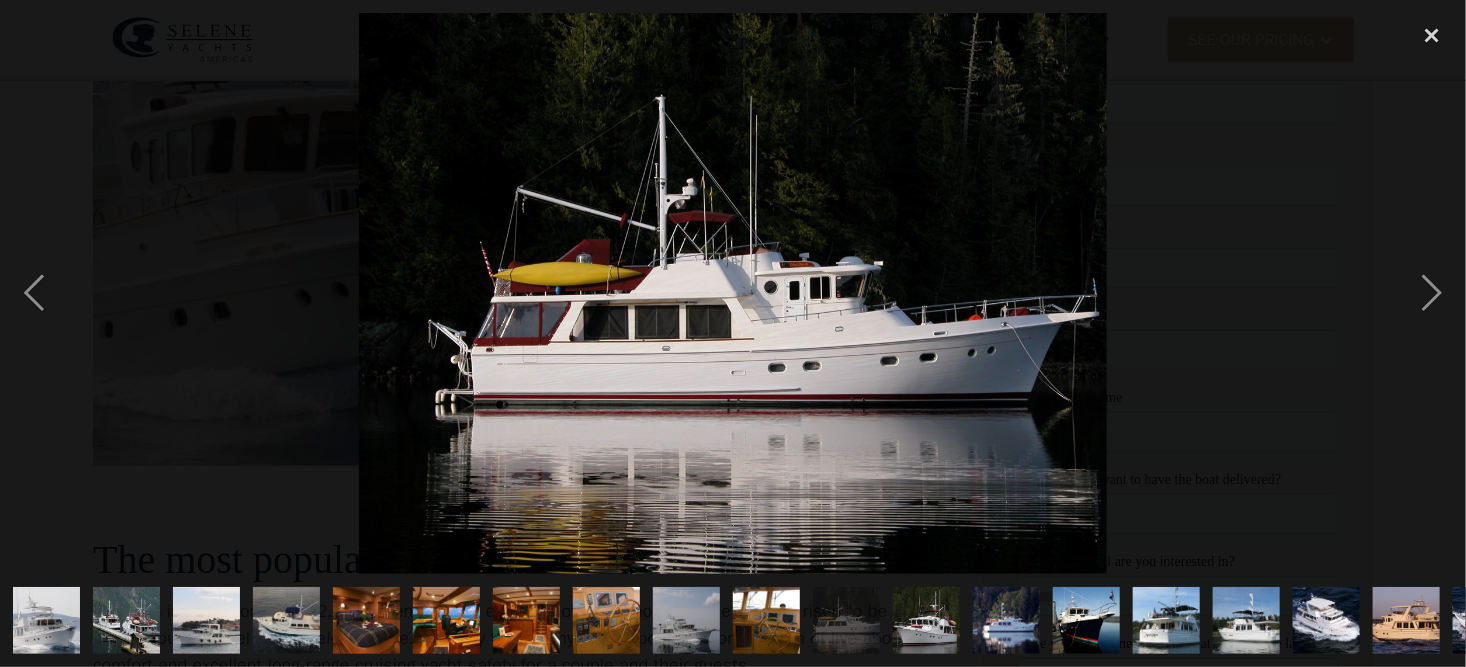 click at bounding box center [926, 620] 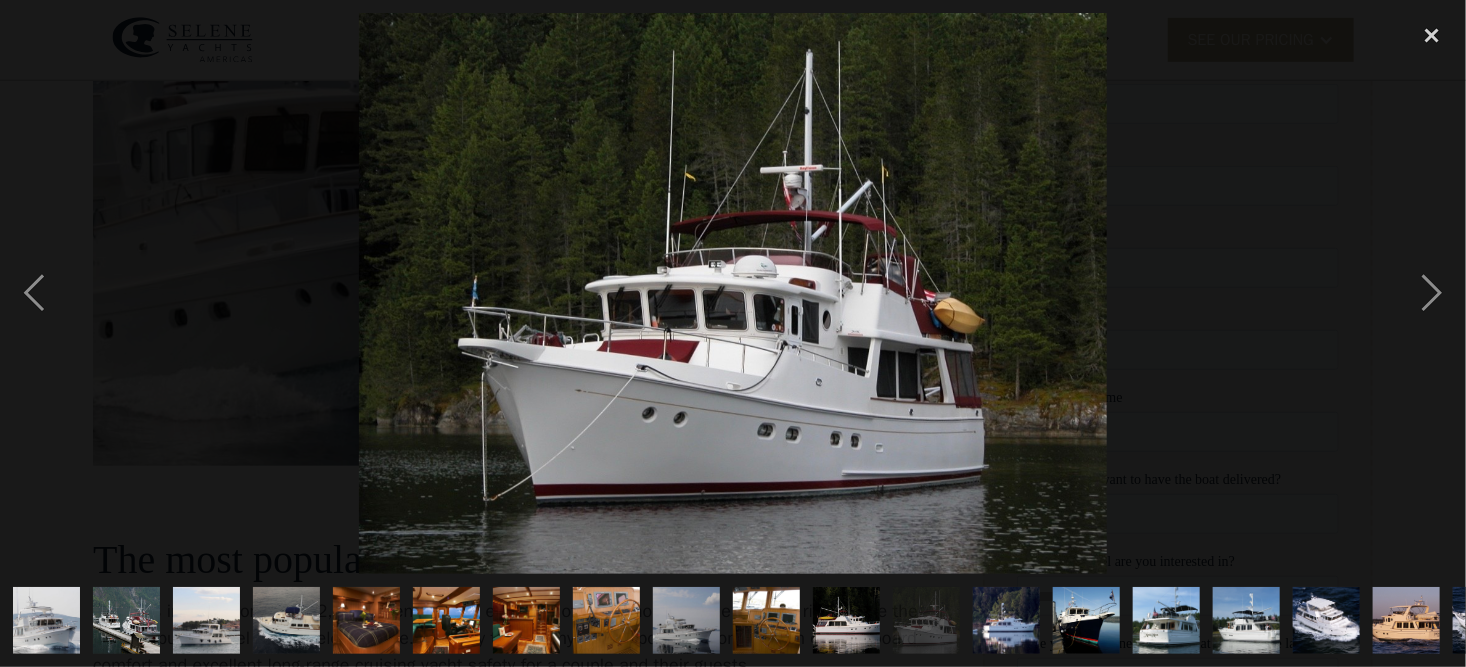 click at bounding box center (926, 620) 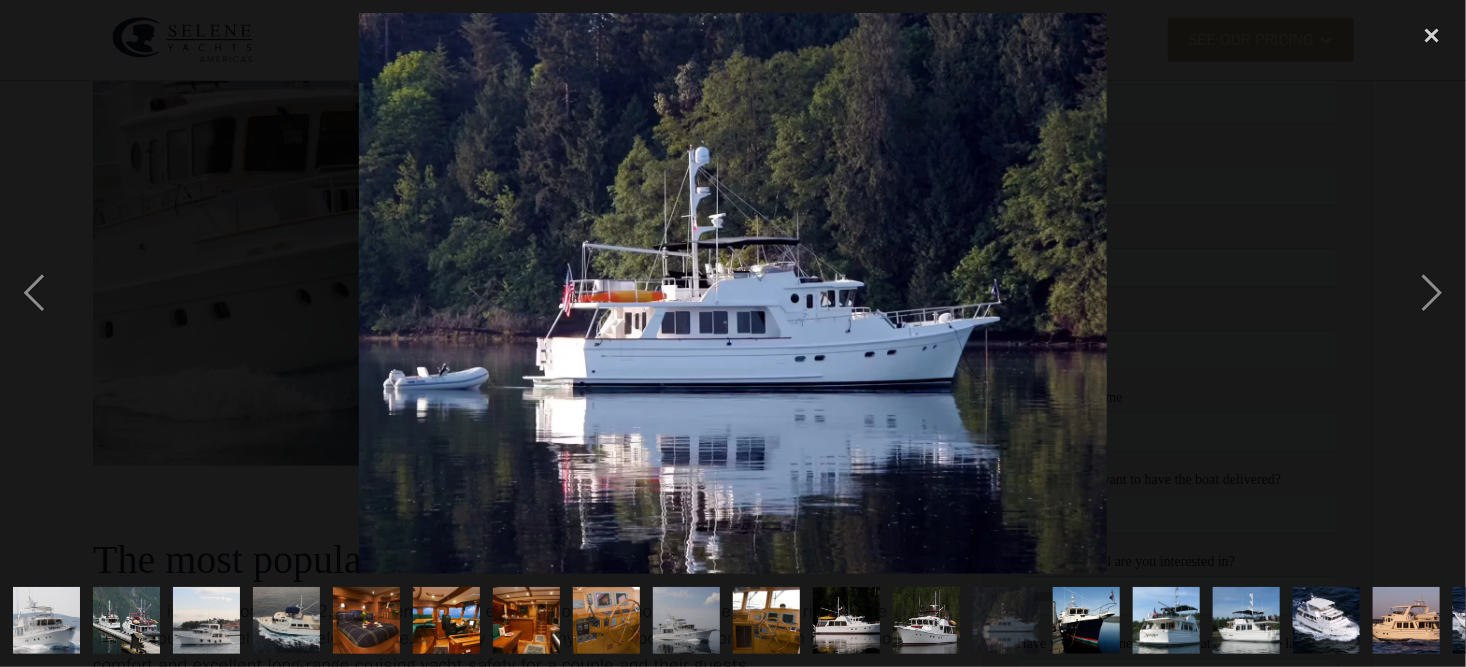 click at bounding box center (1087, 620) 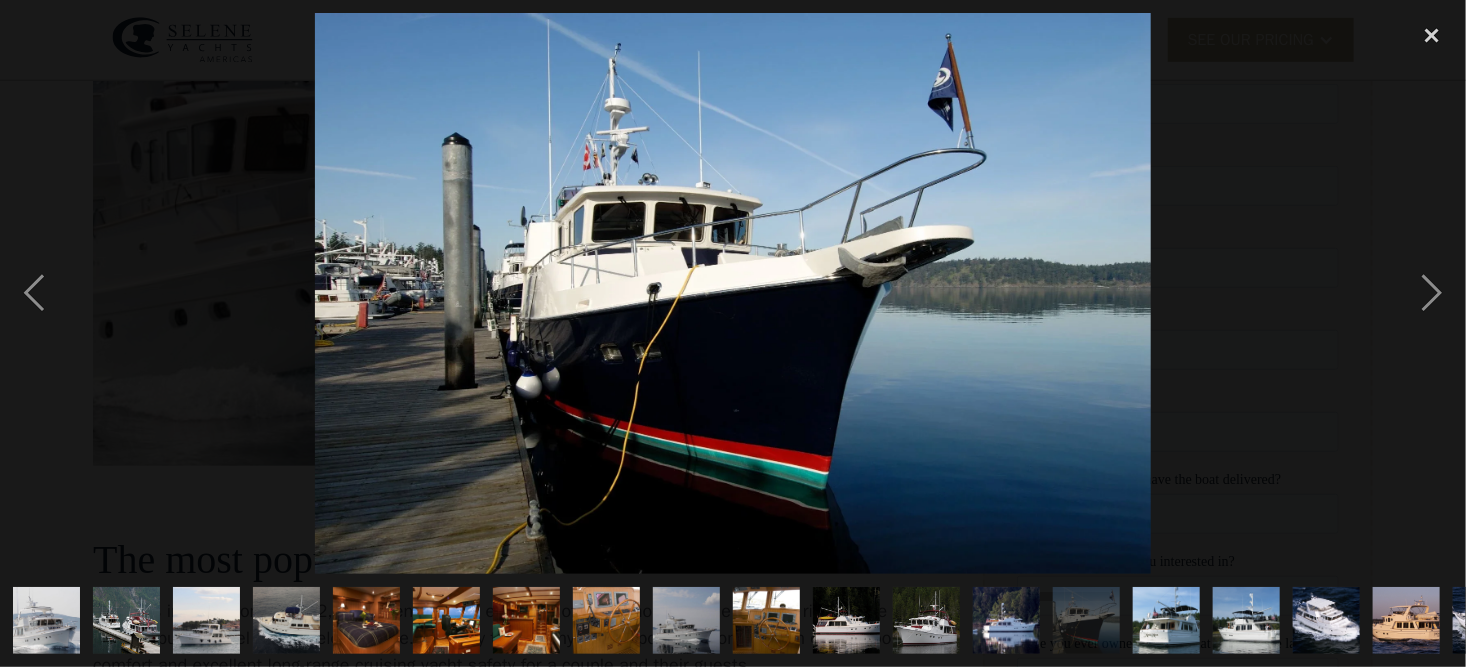 click at bounding box center [1166, 620] 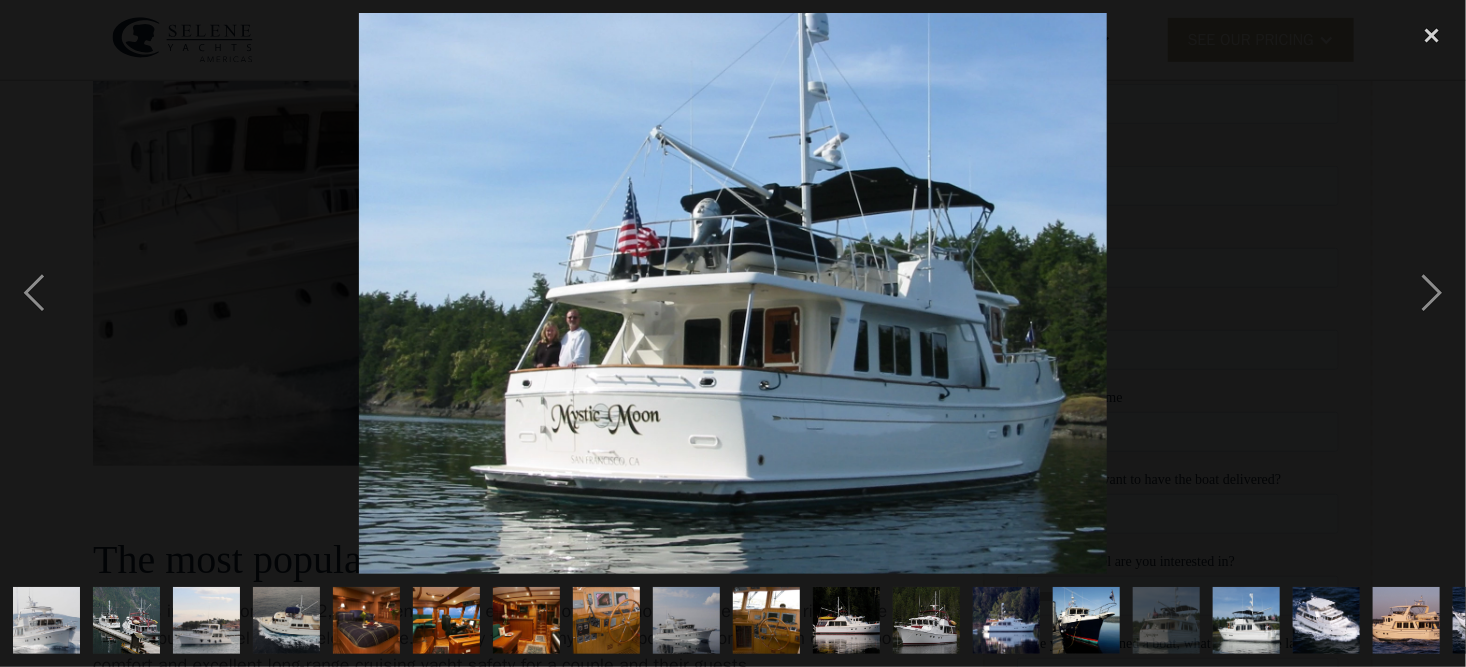 click at bounding box center [1246, 620] 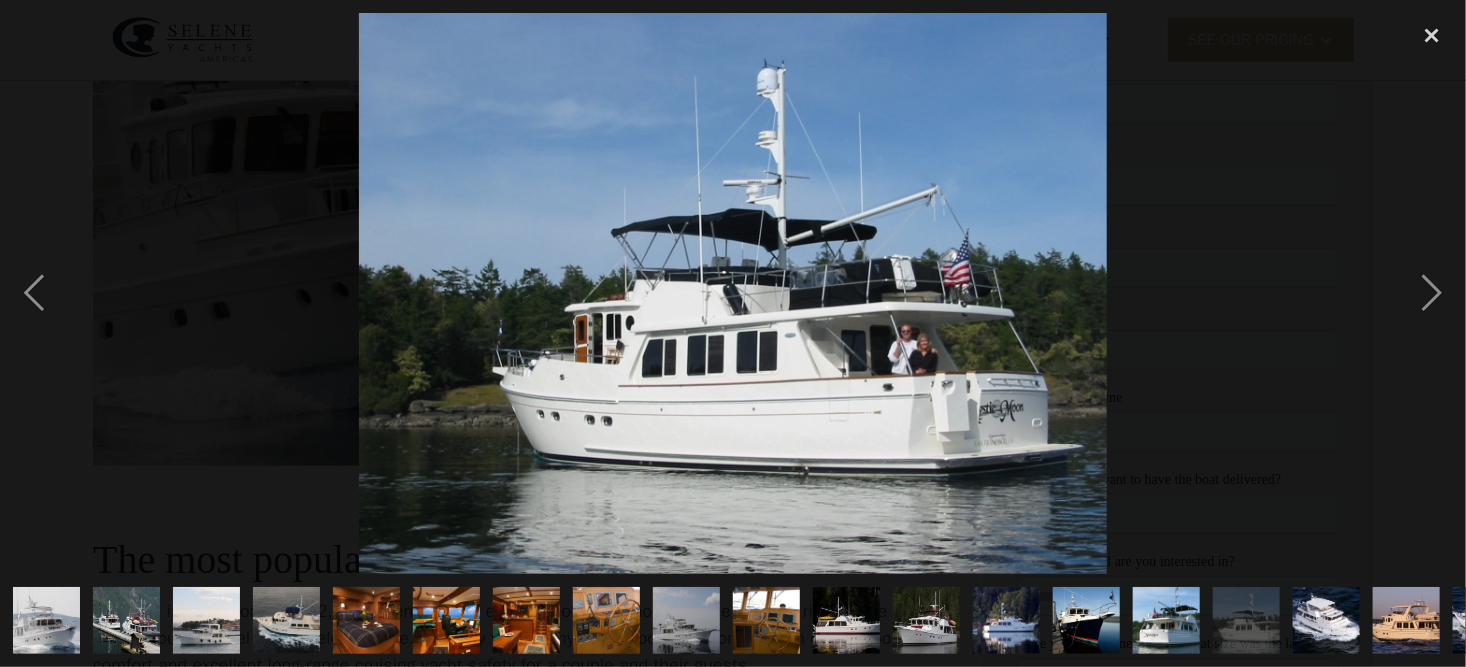 click at bounding box center (1326, 620) 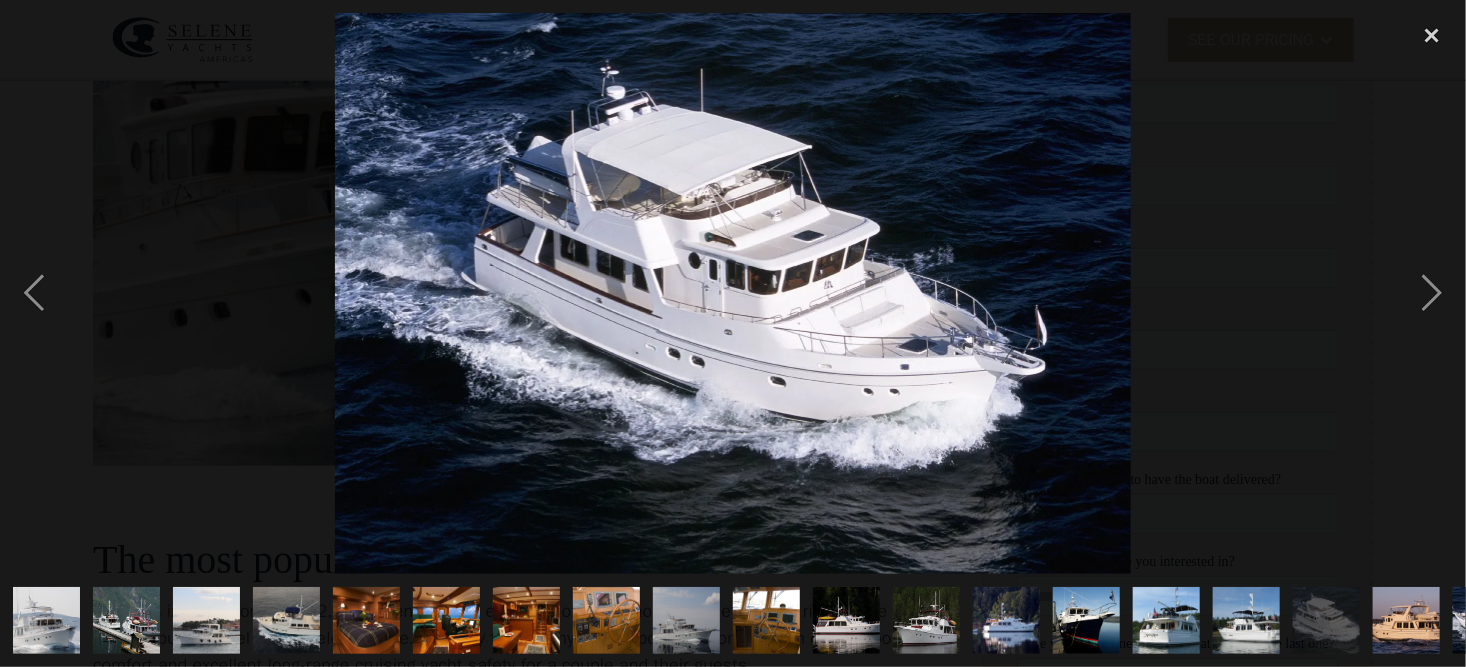 click at bounding box center [1406, 620] 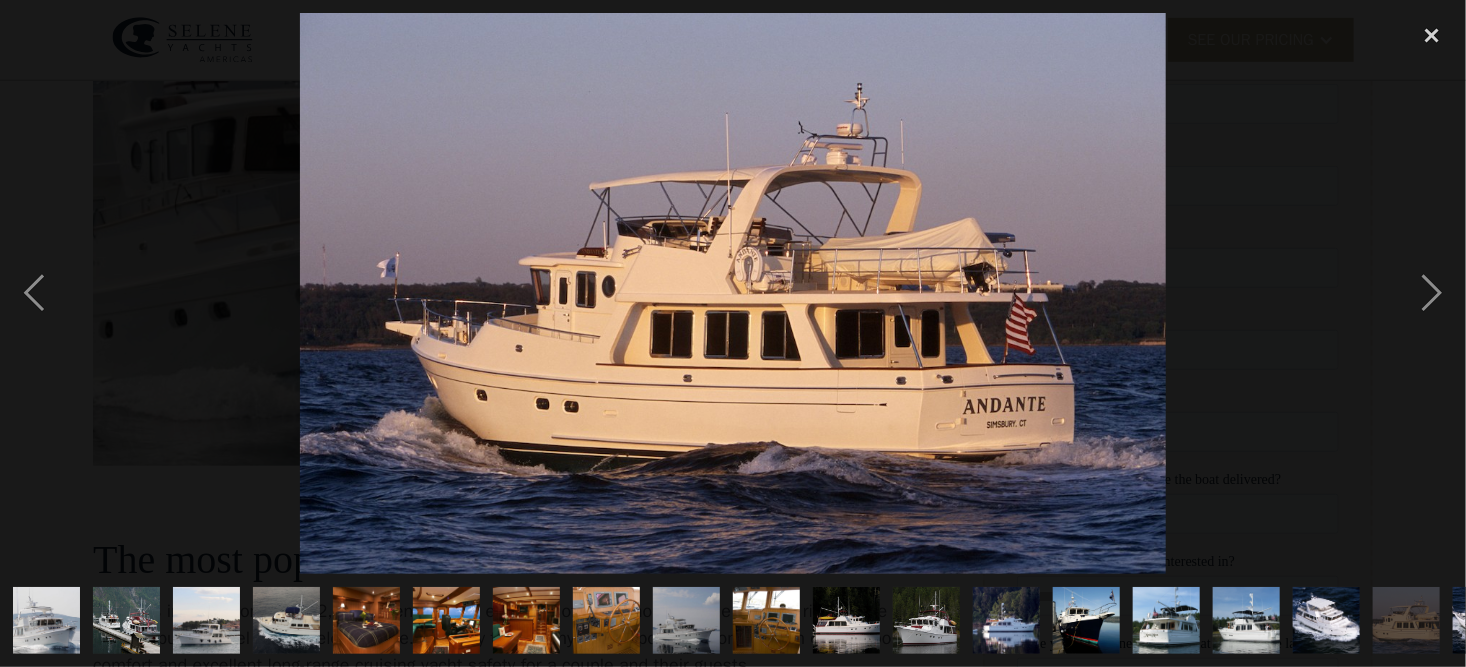 click at bounding box center [1486, 620] 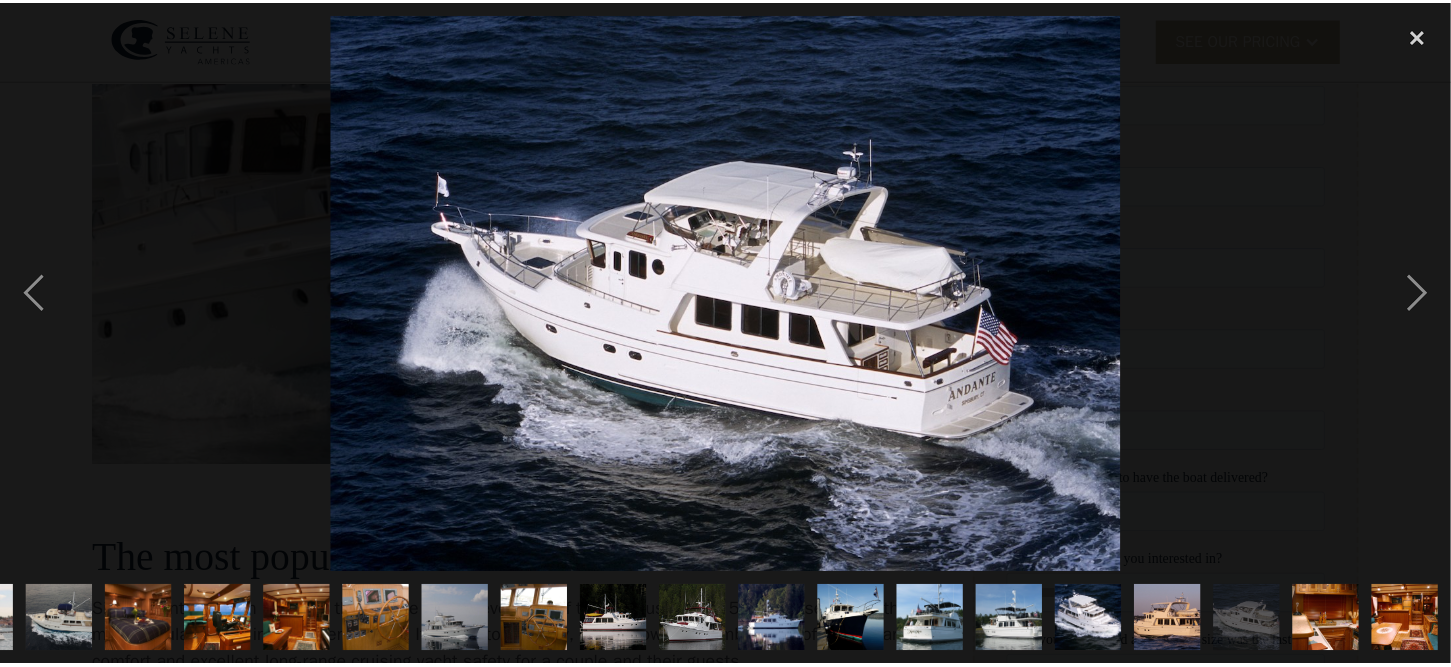 scroll, scrollTop: 0, scrollLeft: 228, axis: horizontal 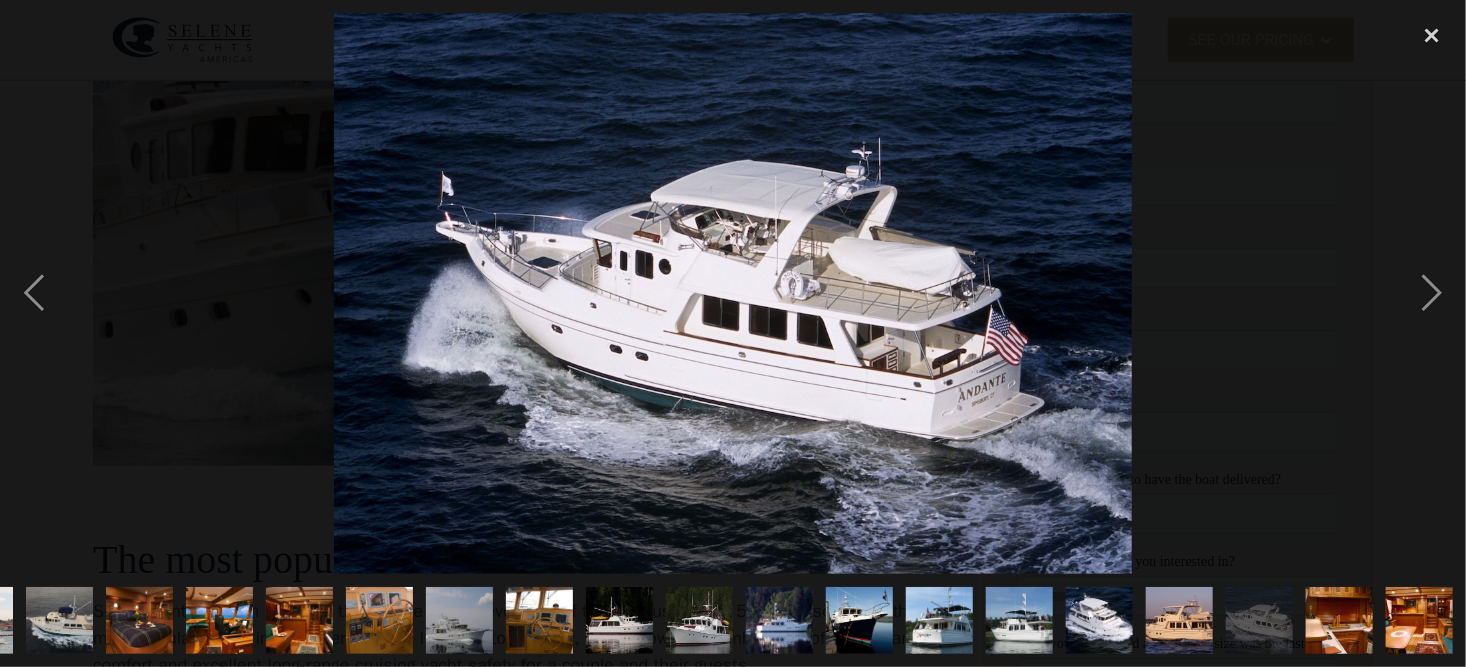 click at bounding box center (1340, 620) 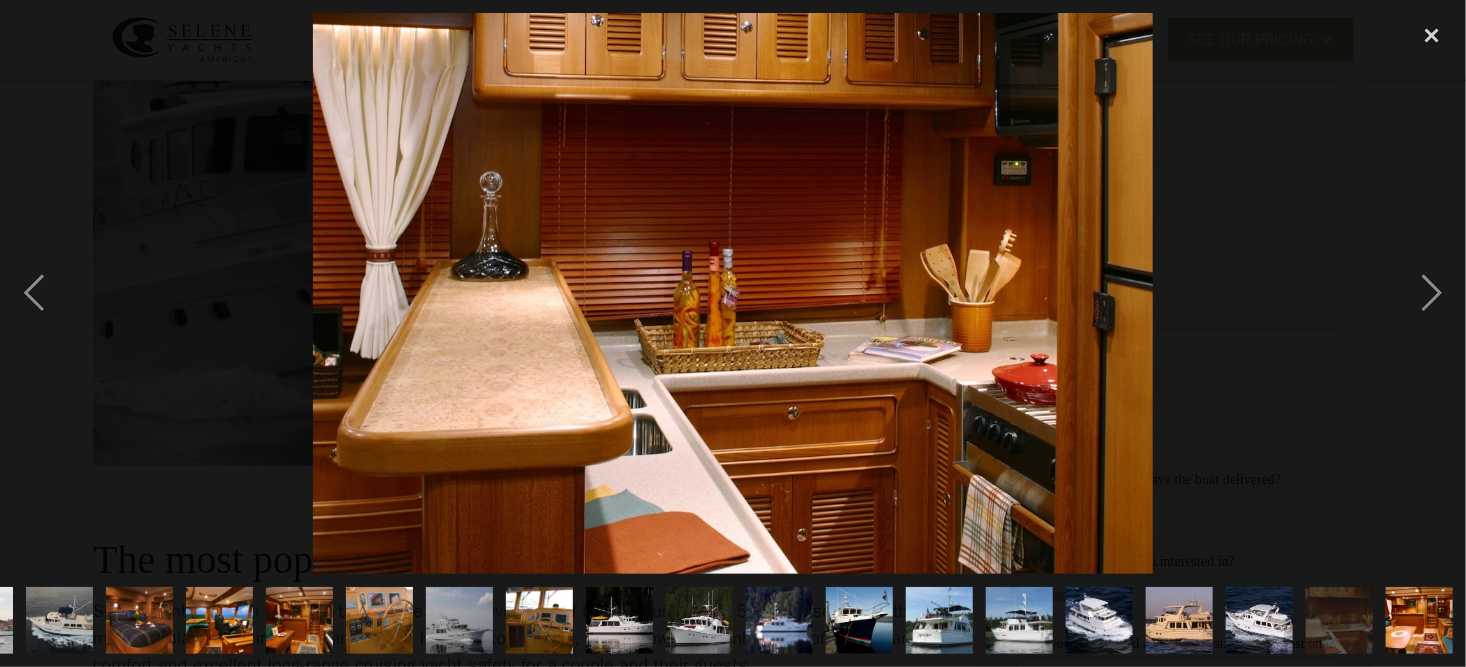 click at bounding box center (1420, 620) 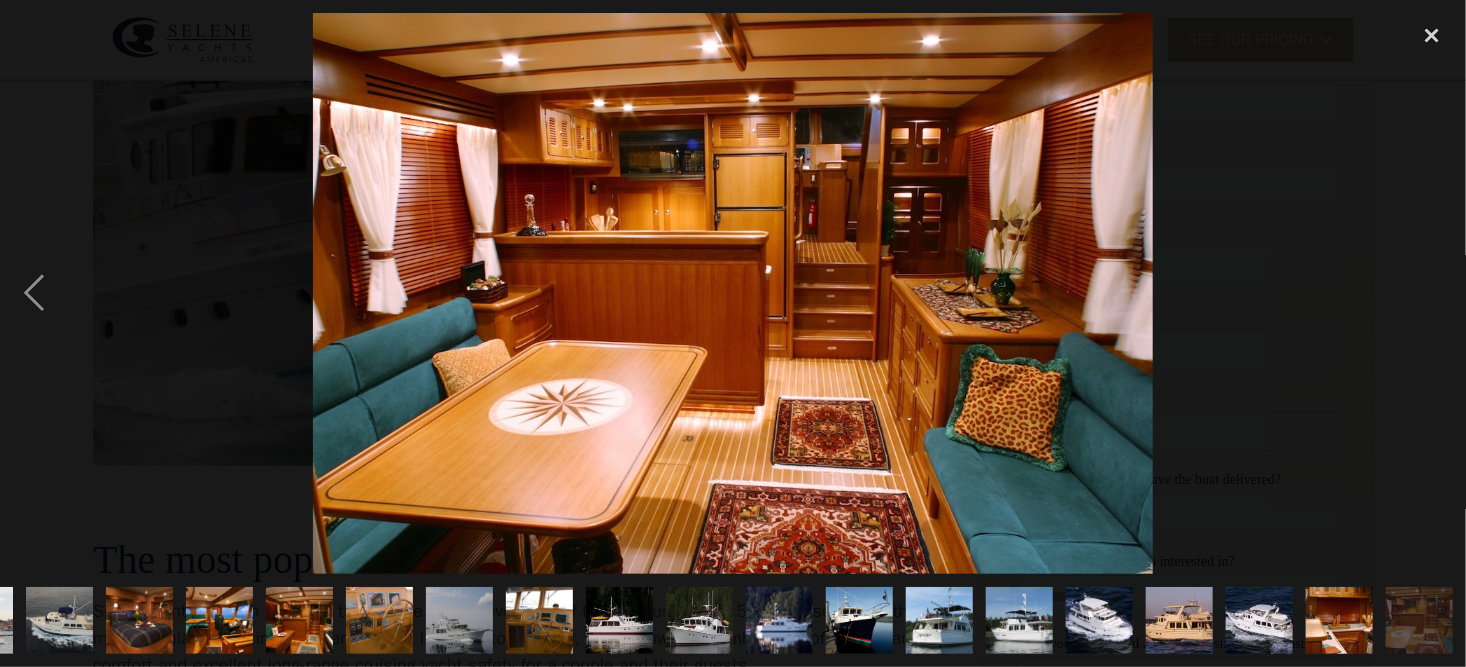click at bounding box center (1420, 620) 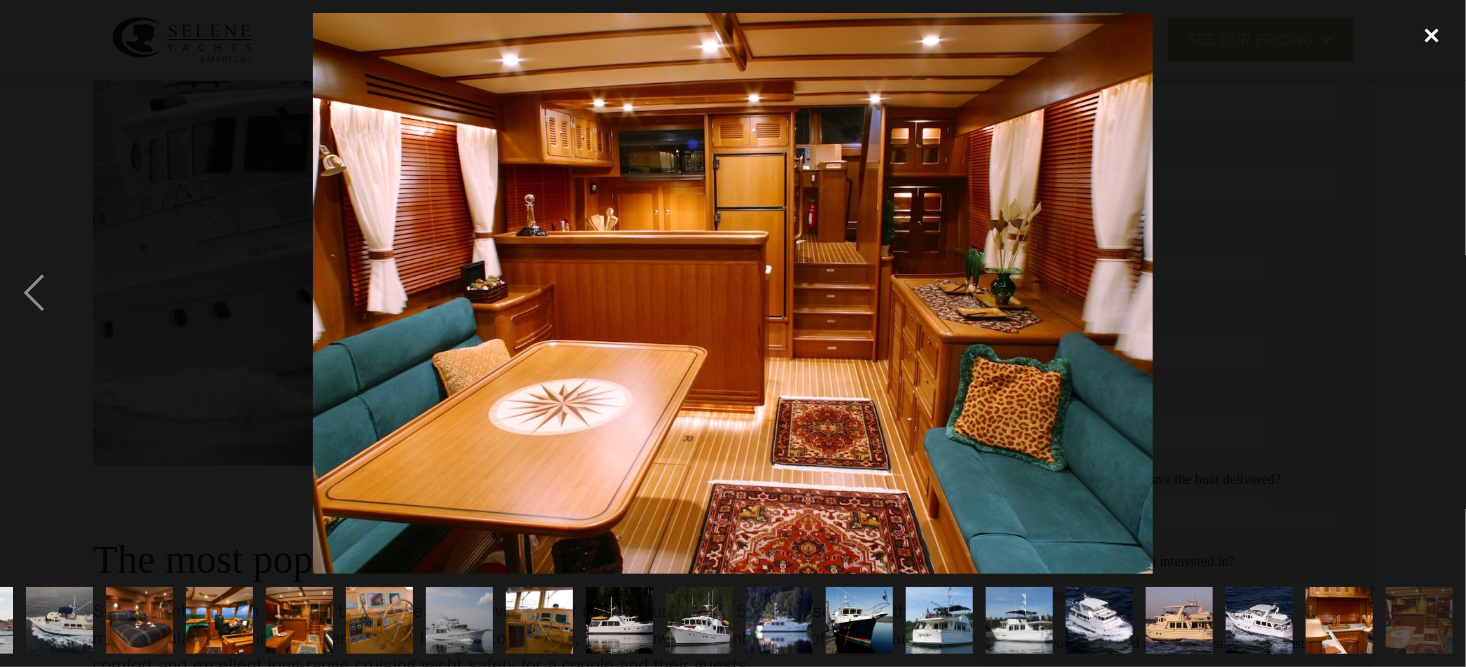 click at bounding box center [1432, 35] 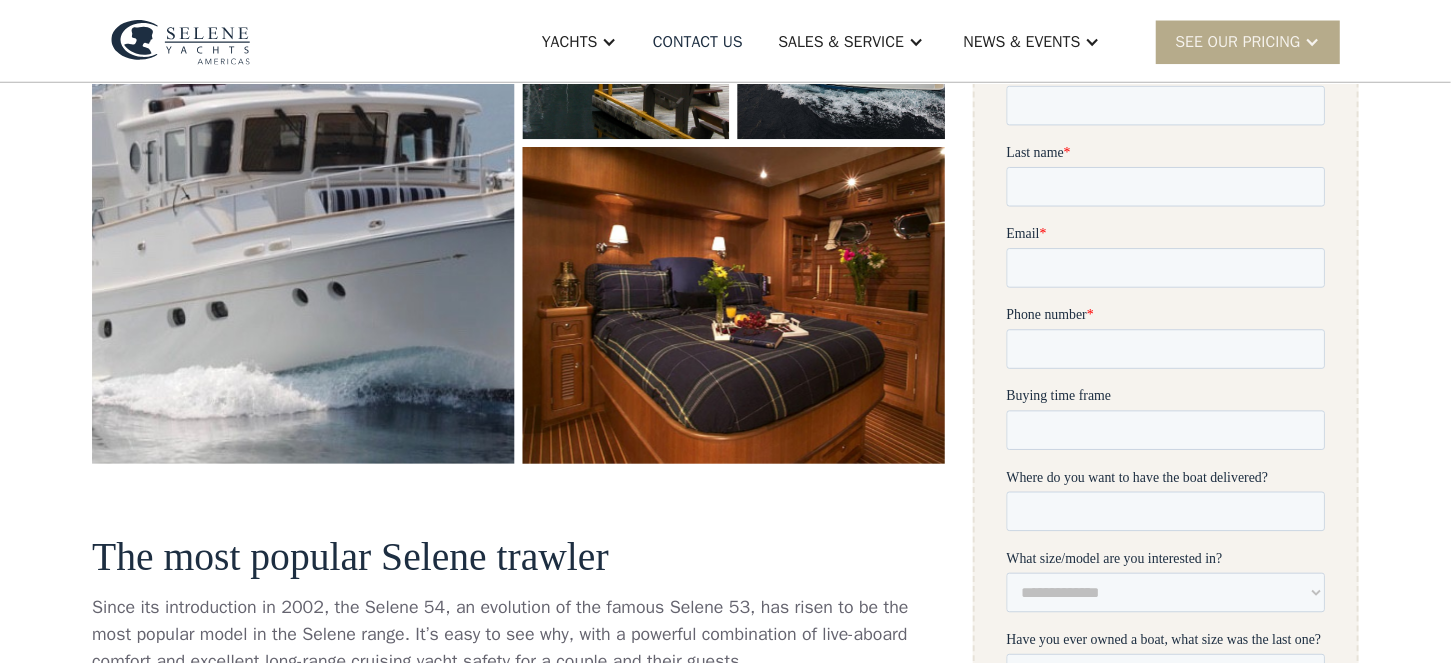 scroll, scrollTop: 0, scrollLeft: 0, axis: both 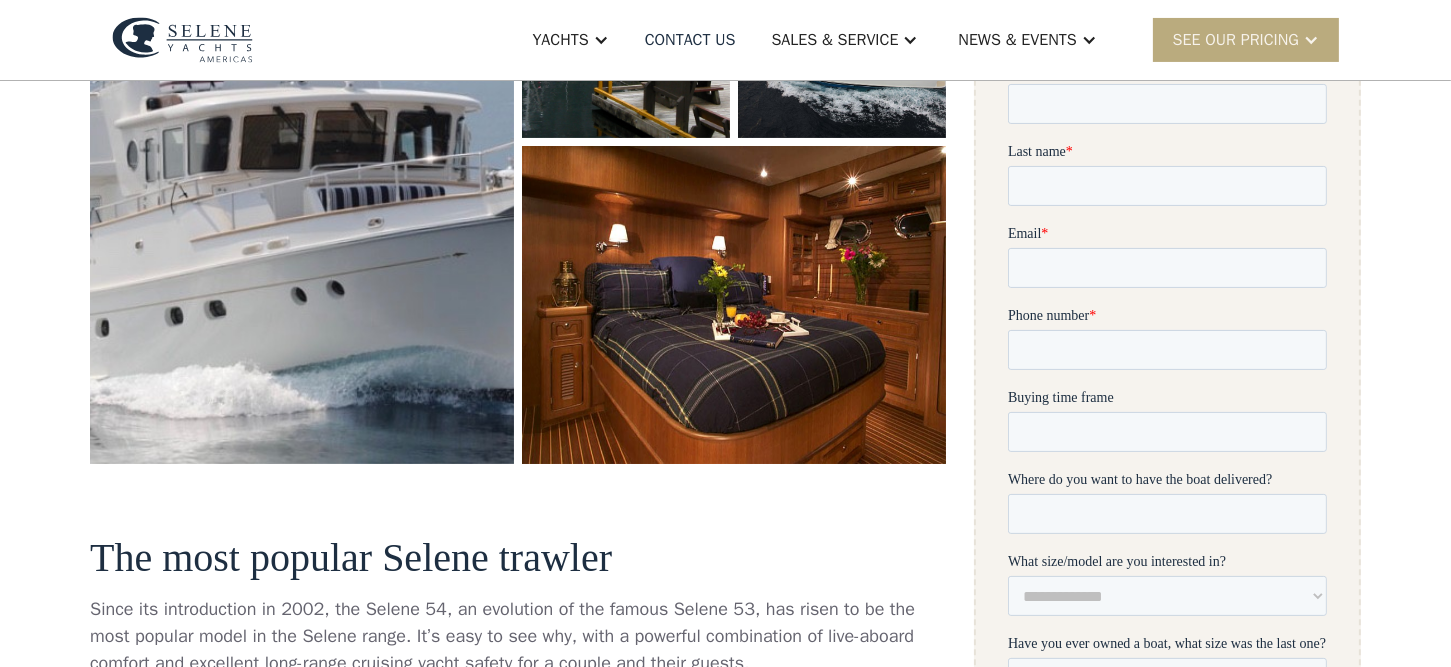 click at bounding box center (1311, 40) 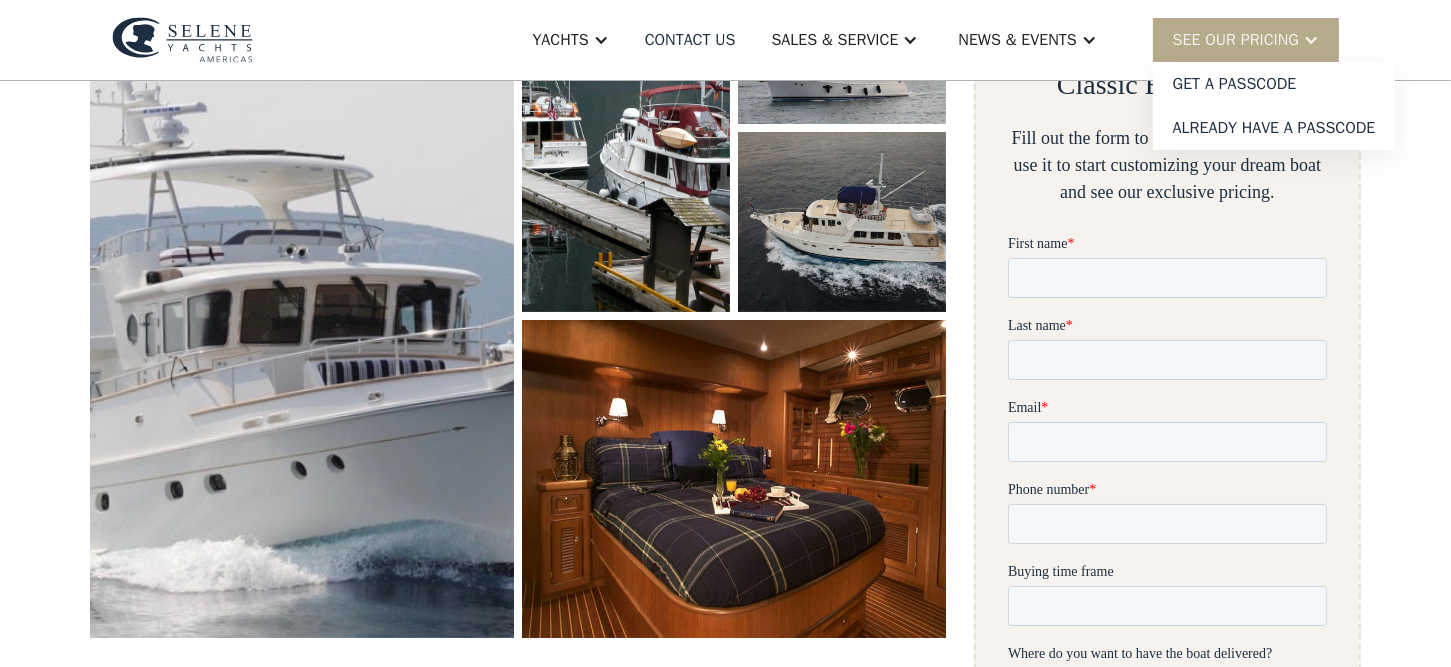 scroll, scrollTop: 125, scrollLeft: 0, axis: vertical 